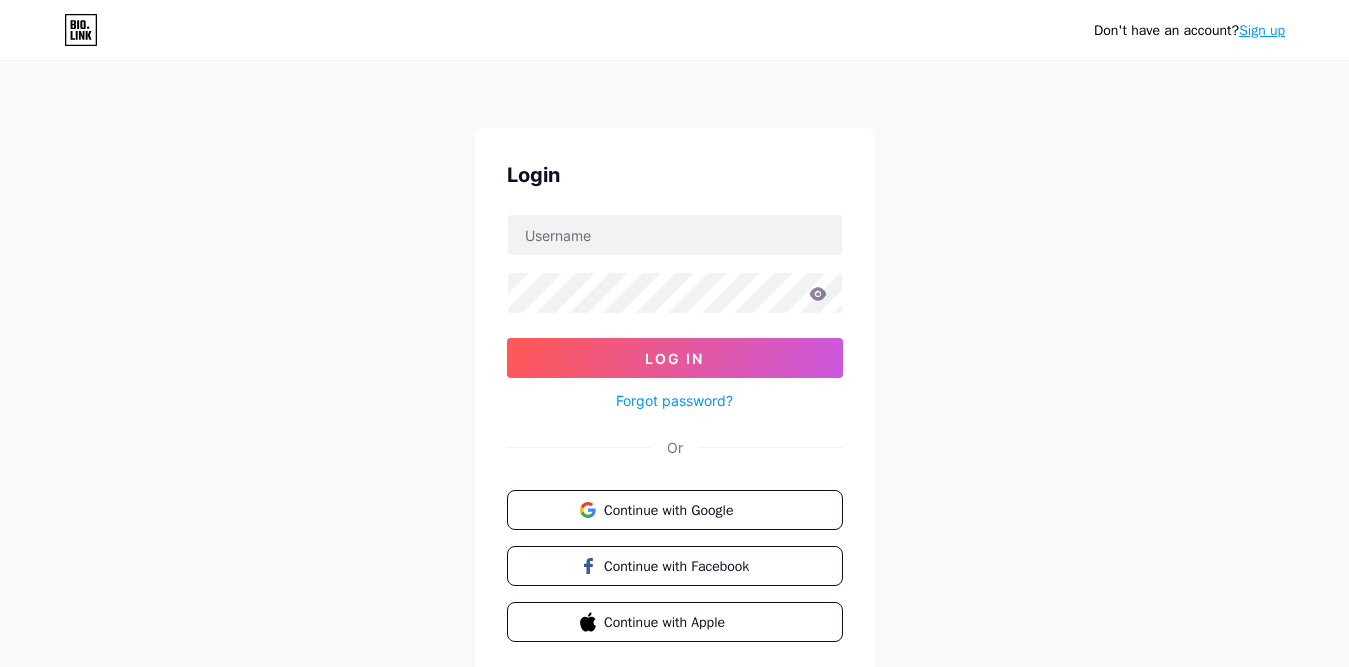 scroll, scrollTop: 0, scrollLeft: 0, axis: both 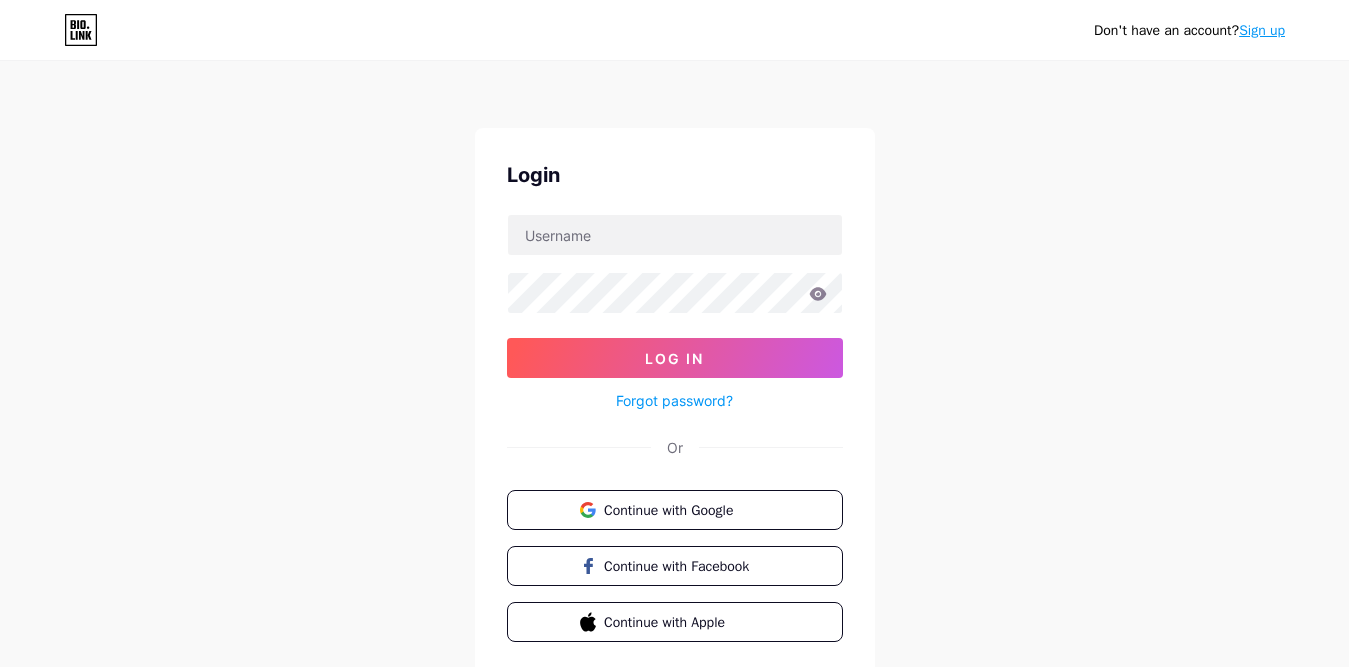 click on "Sign up" at bounding box center [1262, 30] 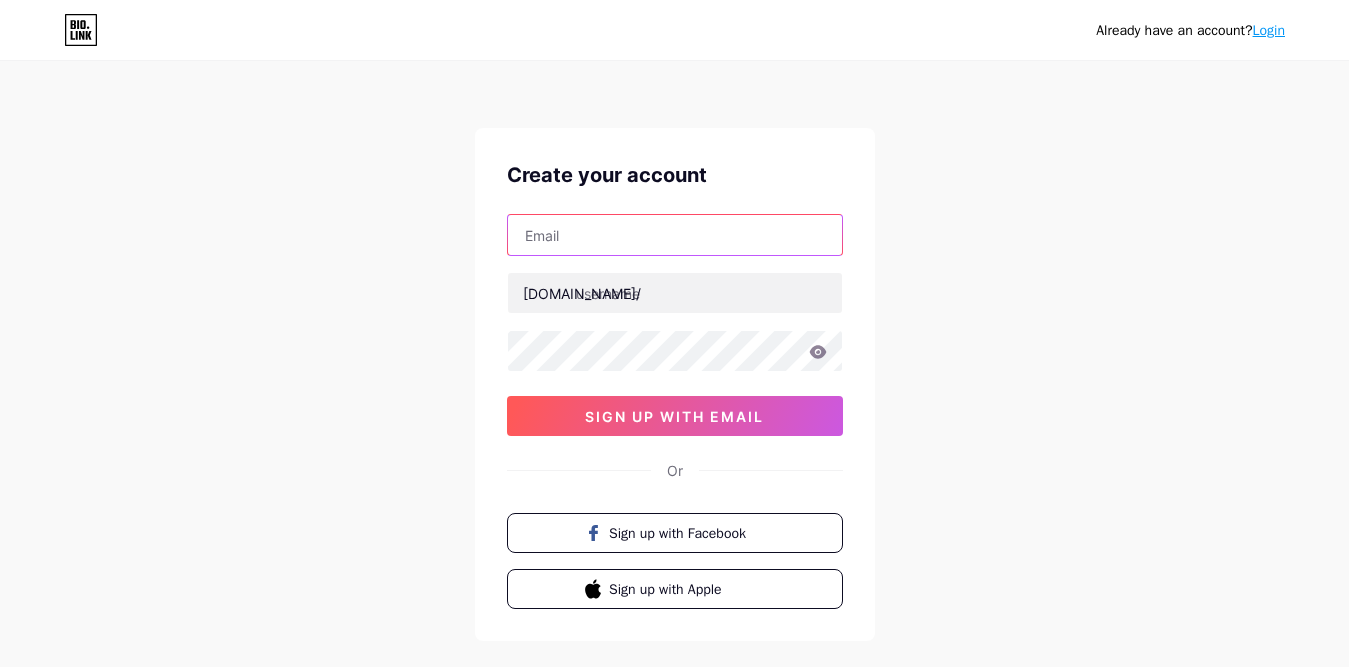 click at bounding box center [675, 235] 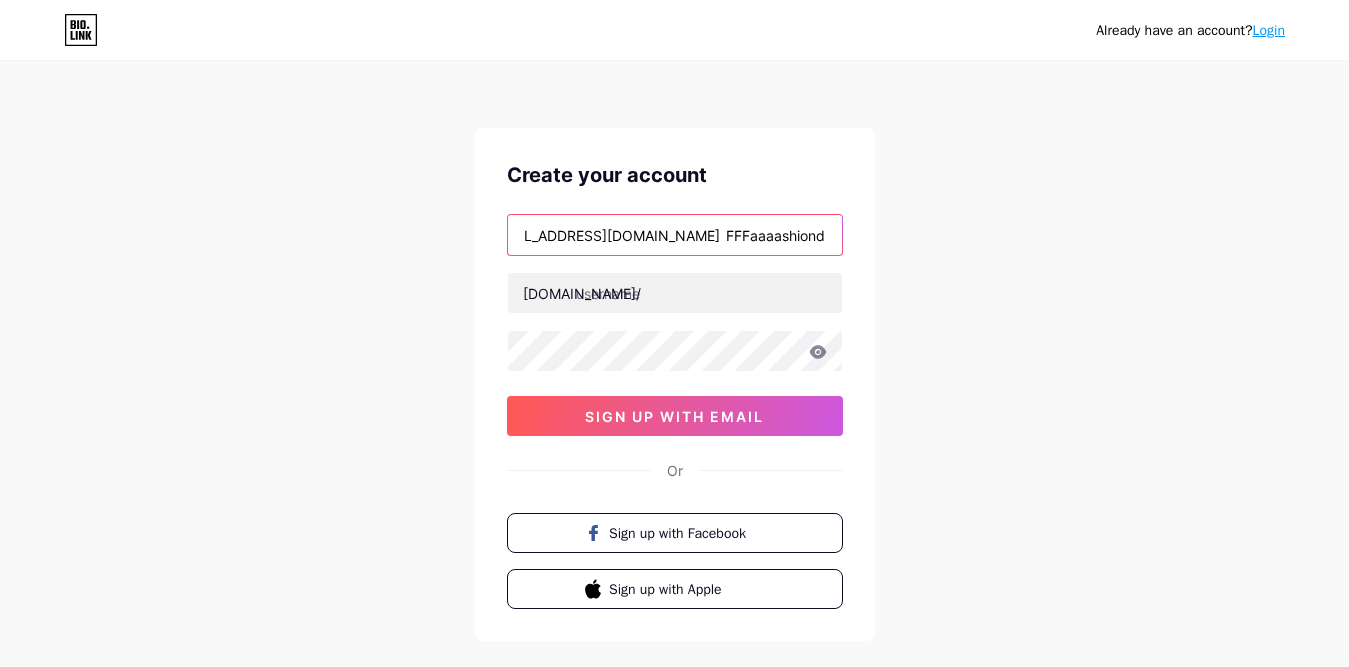 scroll, scrollTop: 0, scrollLeft: 0, axis: both 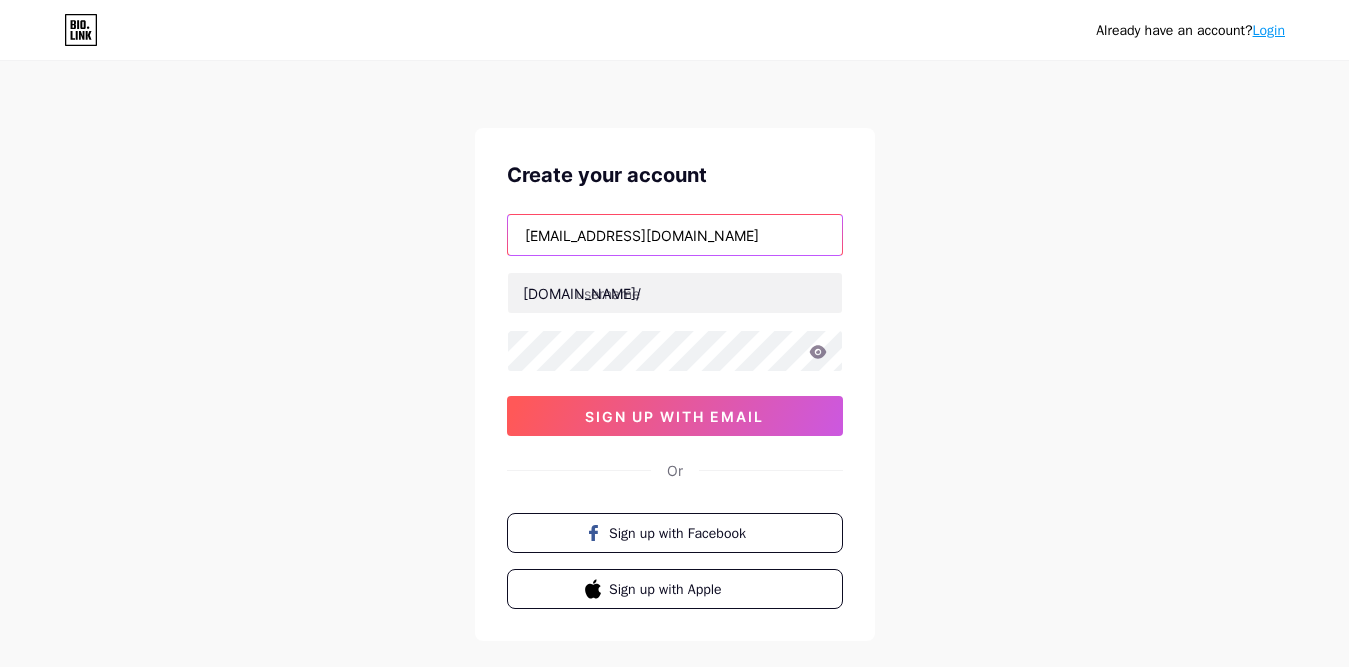 click on "[EMAIL_ADDRESS][DOMAIN_NAME]" at bounding box center [675, 235] 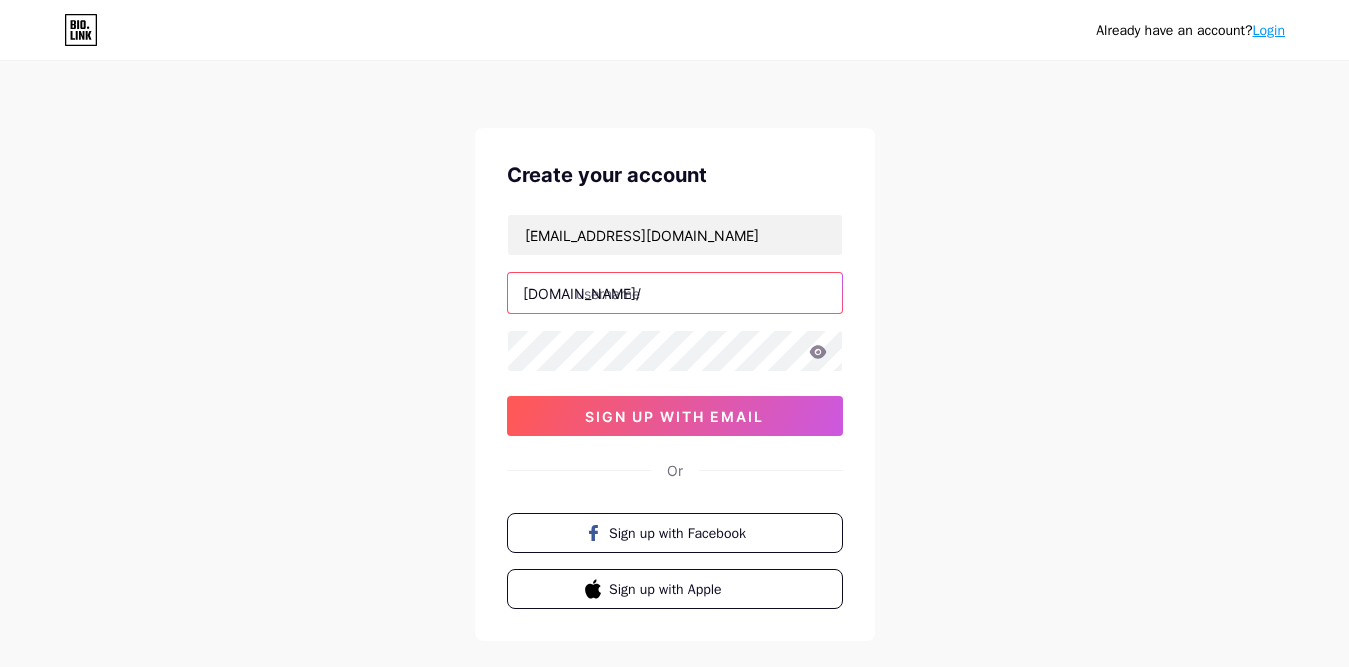 click at bounding box center (675, 293) 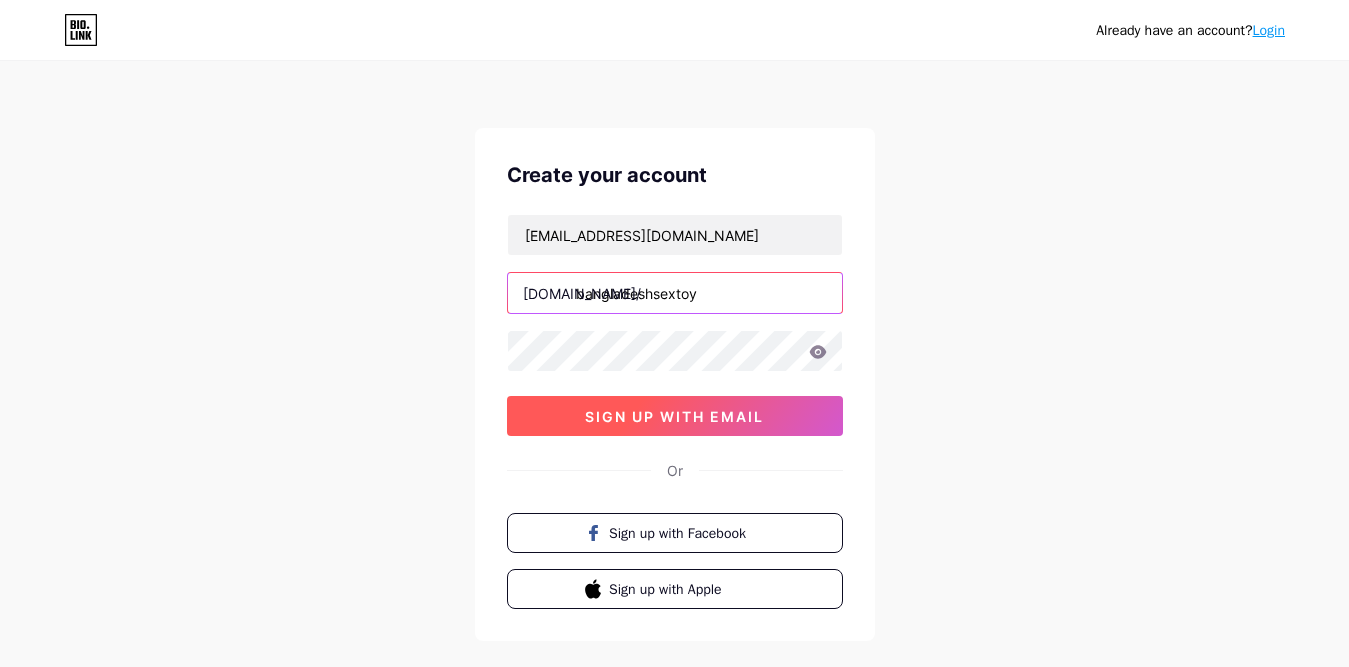 type on "bangladeshsextoy" 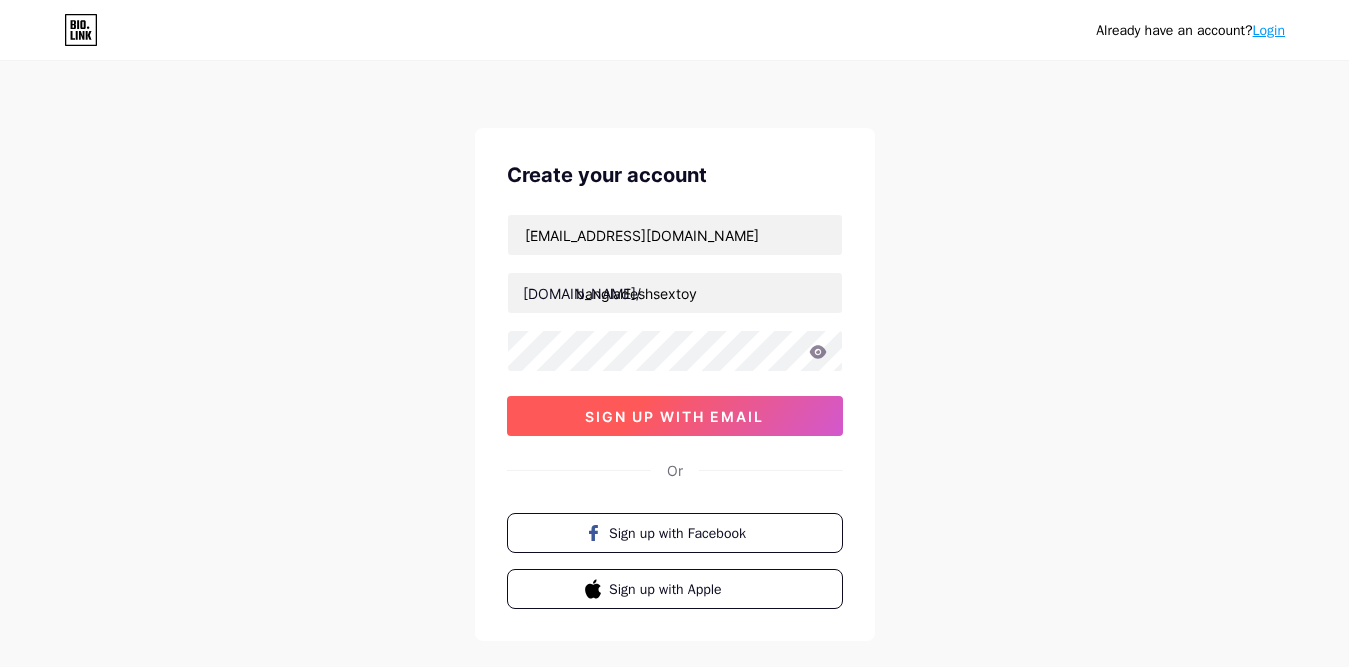 click on "sign up with email" at bounding box center (674, 416) 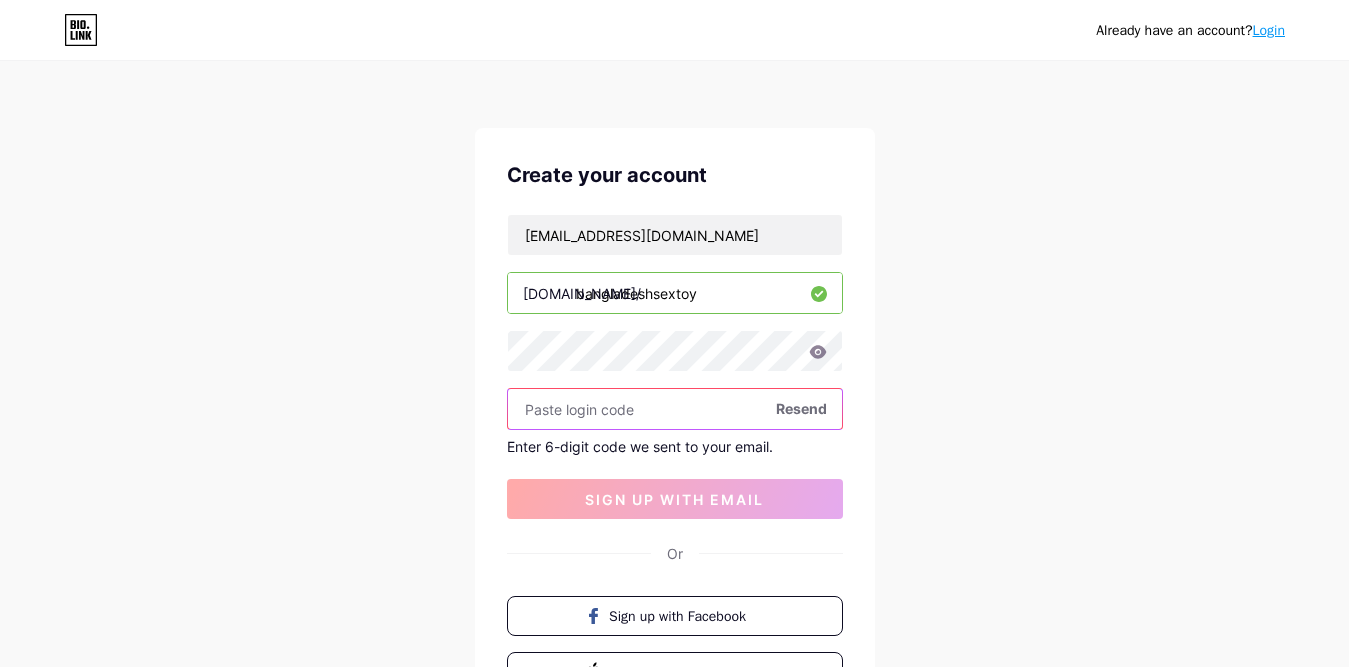 paste on "993452" 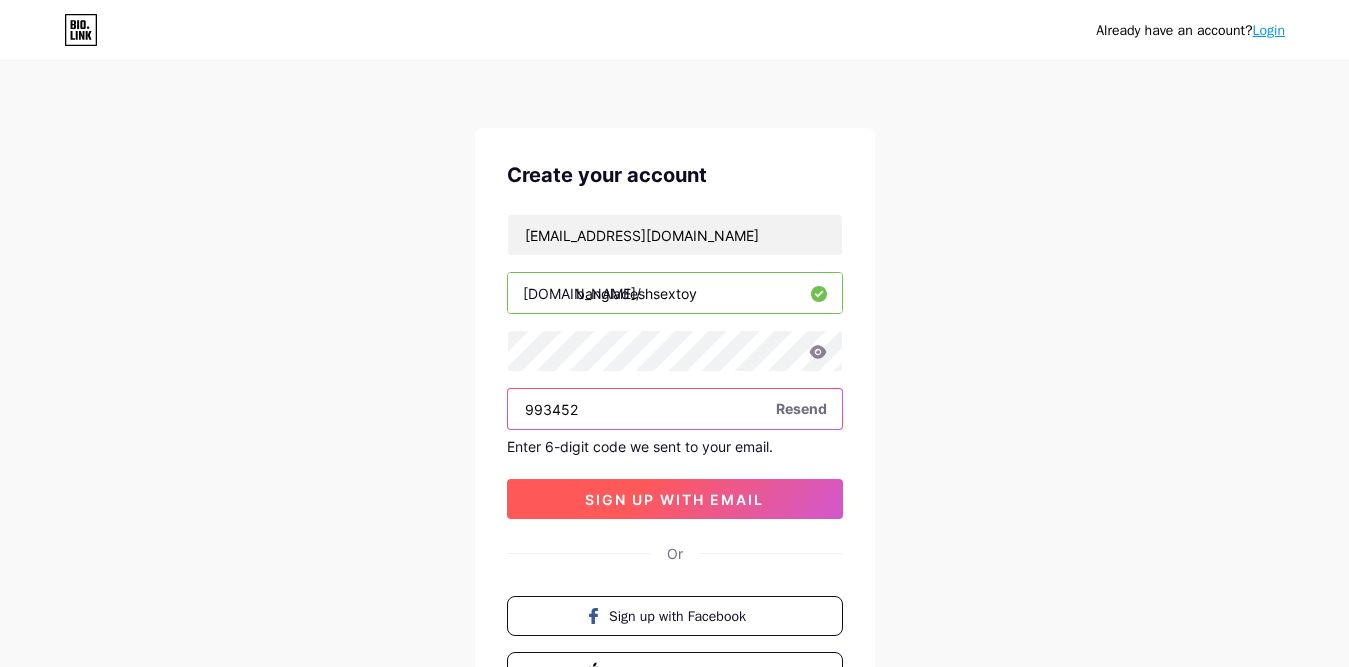 type on "993452" 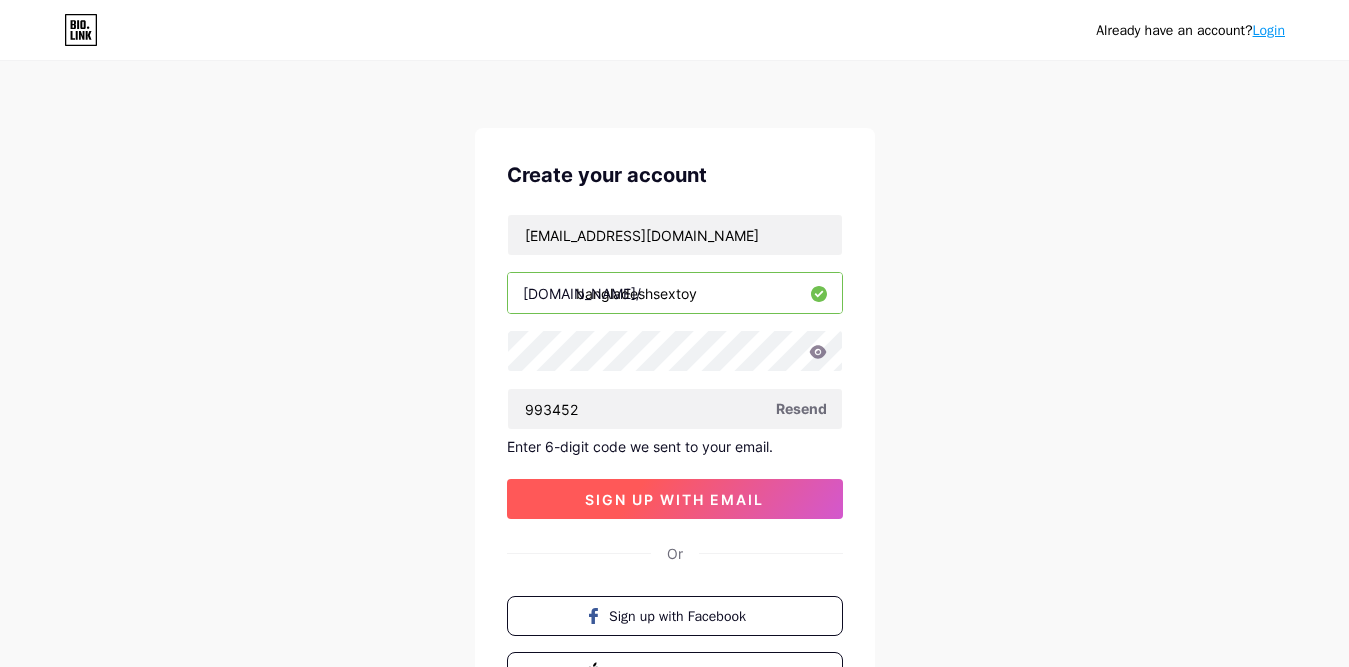 click on "sign up with email" at bounding box center (674, 499) 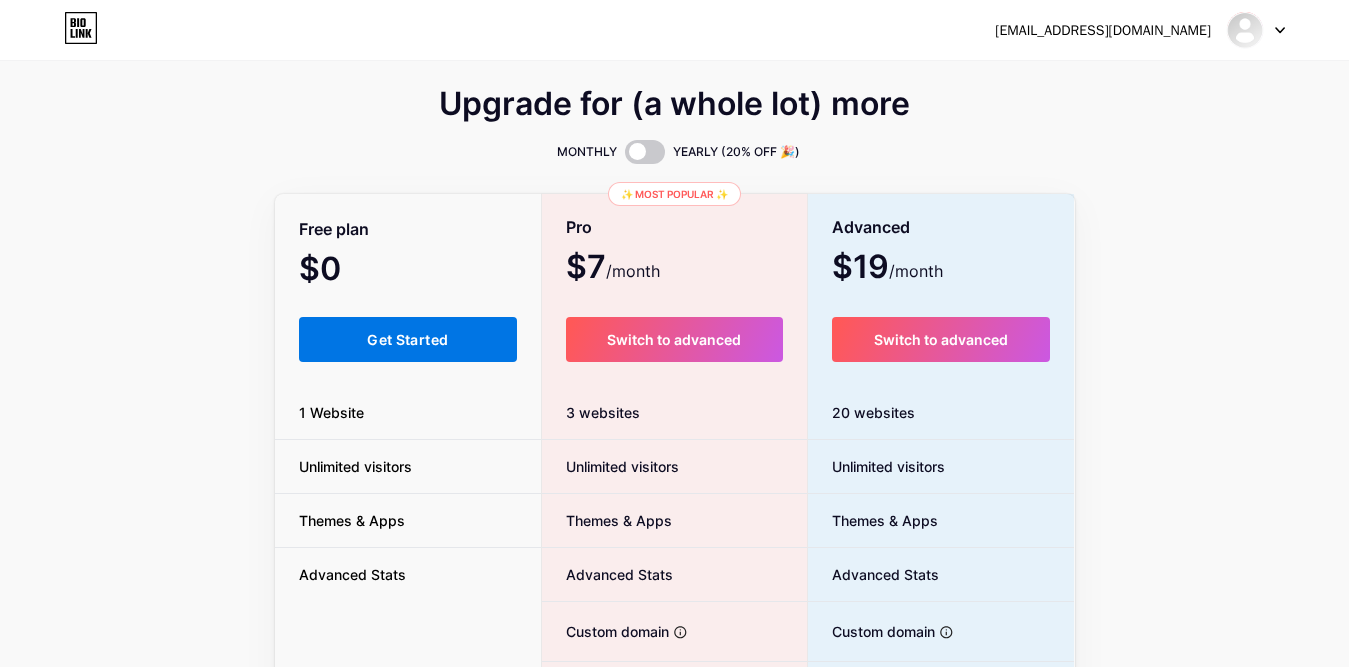click on "Get Started" at bounding box center (407, 339) 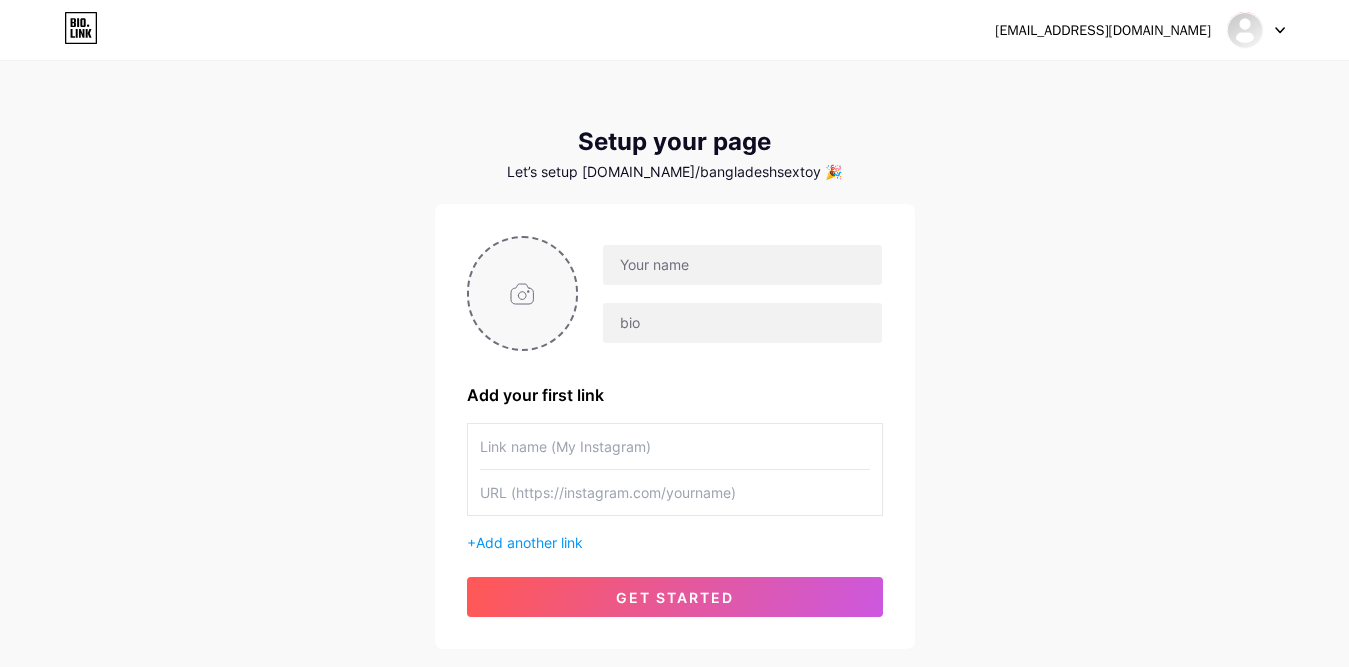 click at bounding box center (523, 293) 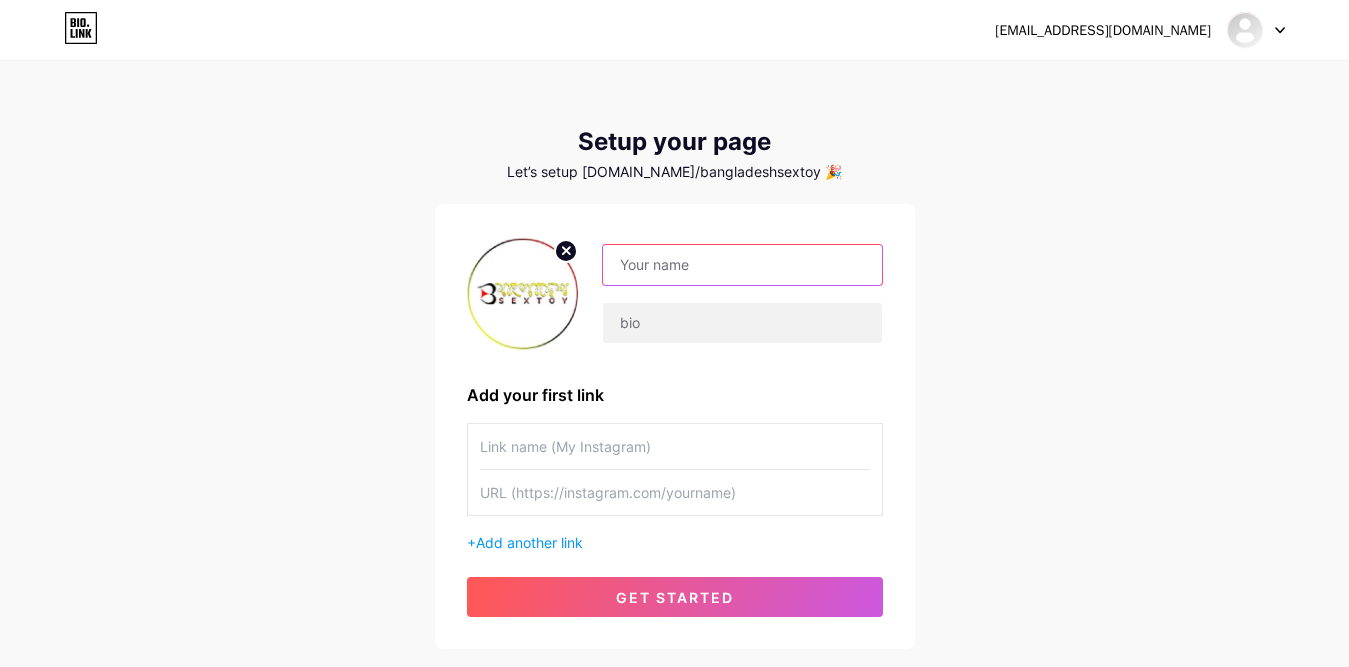 click at bounding box center [742, 265] 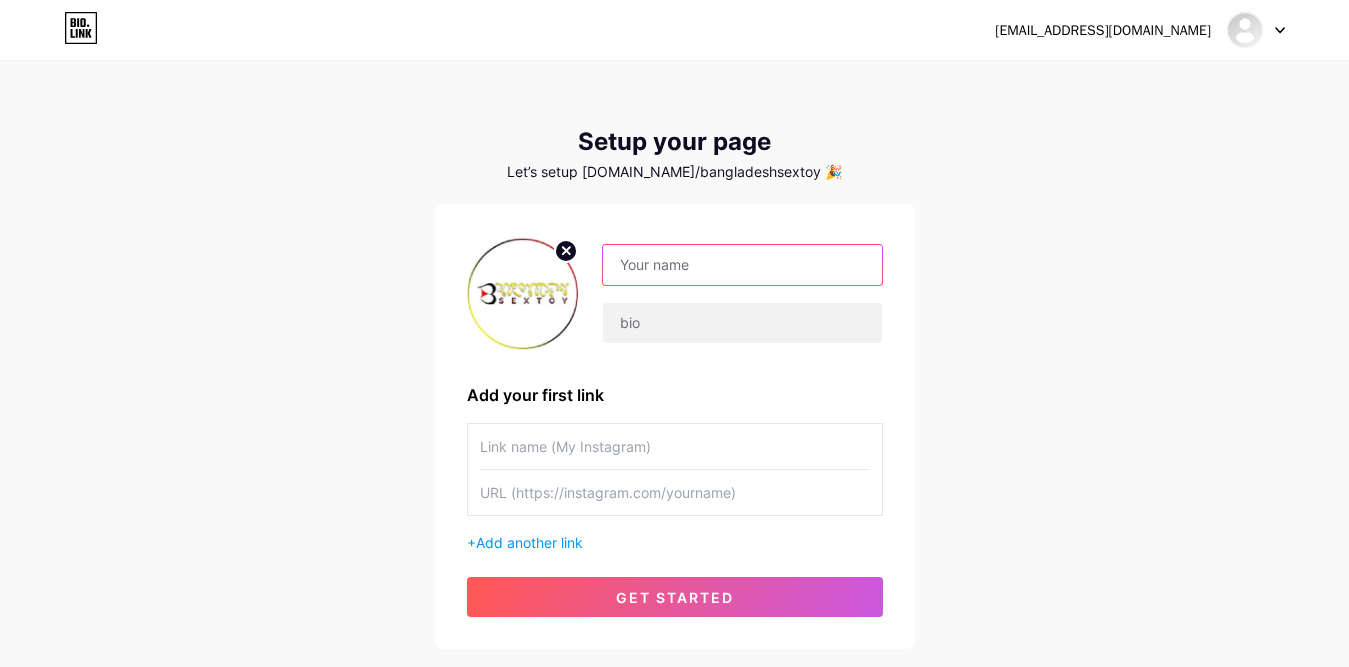 paste on "Best Affordable Sex Toys Store in [GEOGRAPHIC_DATA] – [DOMAIN_NAME]" 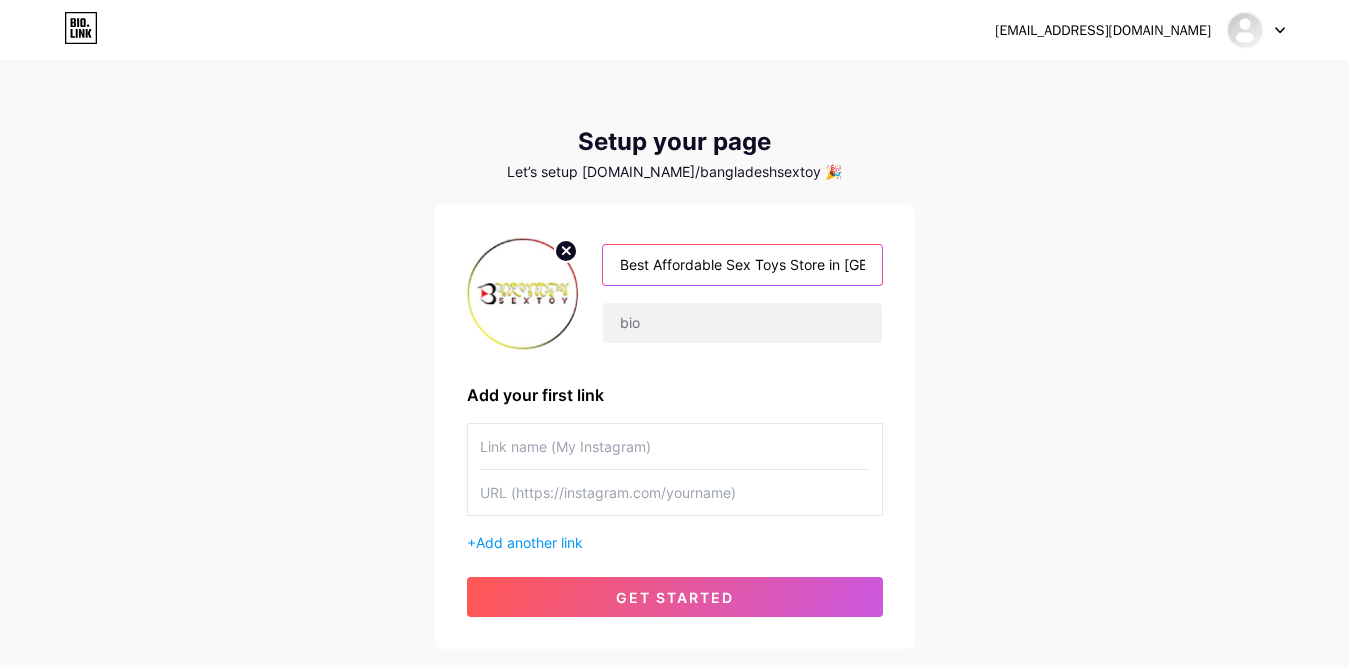scroll, scrollTop: 0, scrollLeft: 226, axis: horizontal 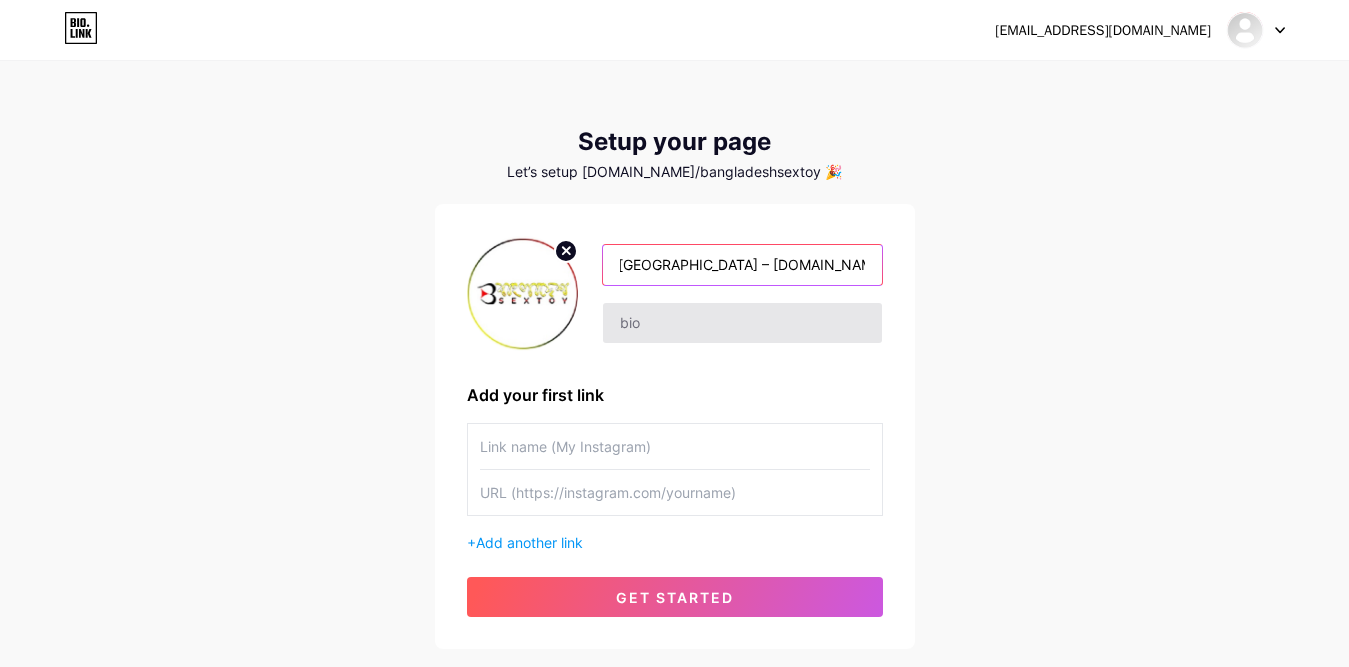 type on "Best Affordable Sex Toys Store in [GEOGRAPHIC_DATA] – [DOMAIN_NAME]" 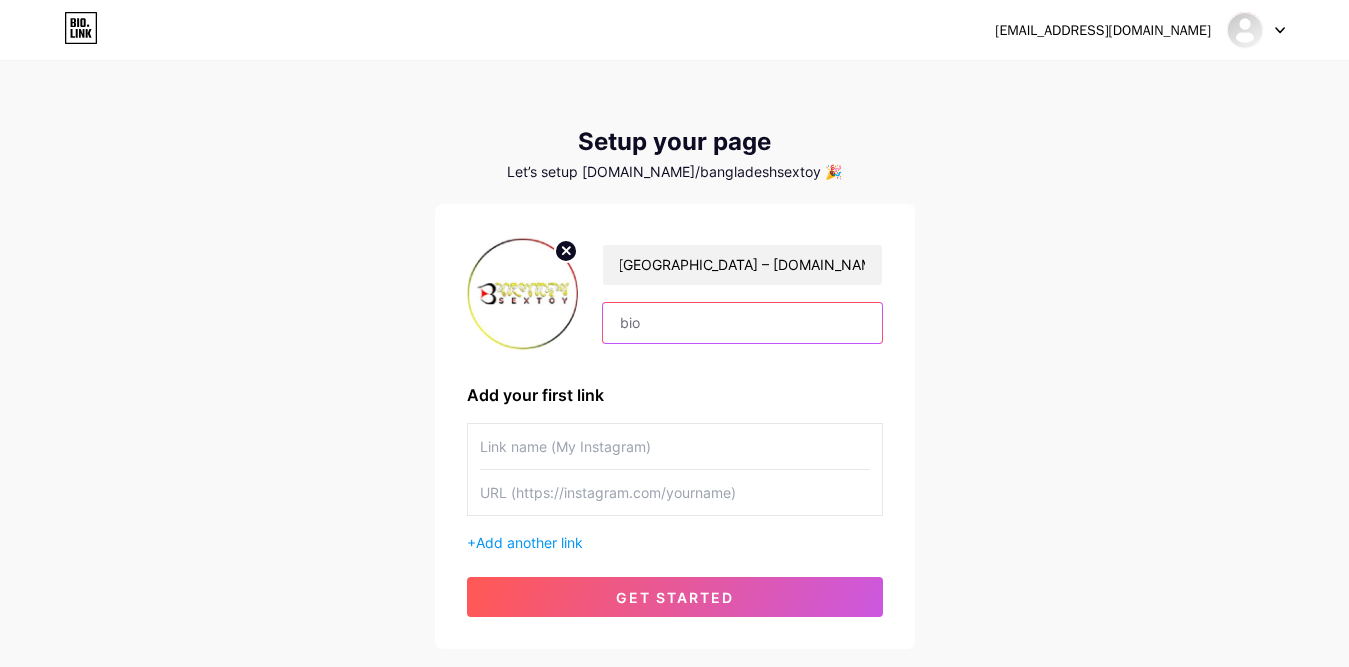 click at bounding box center (742, 323) 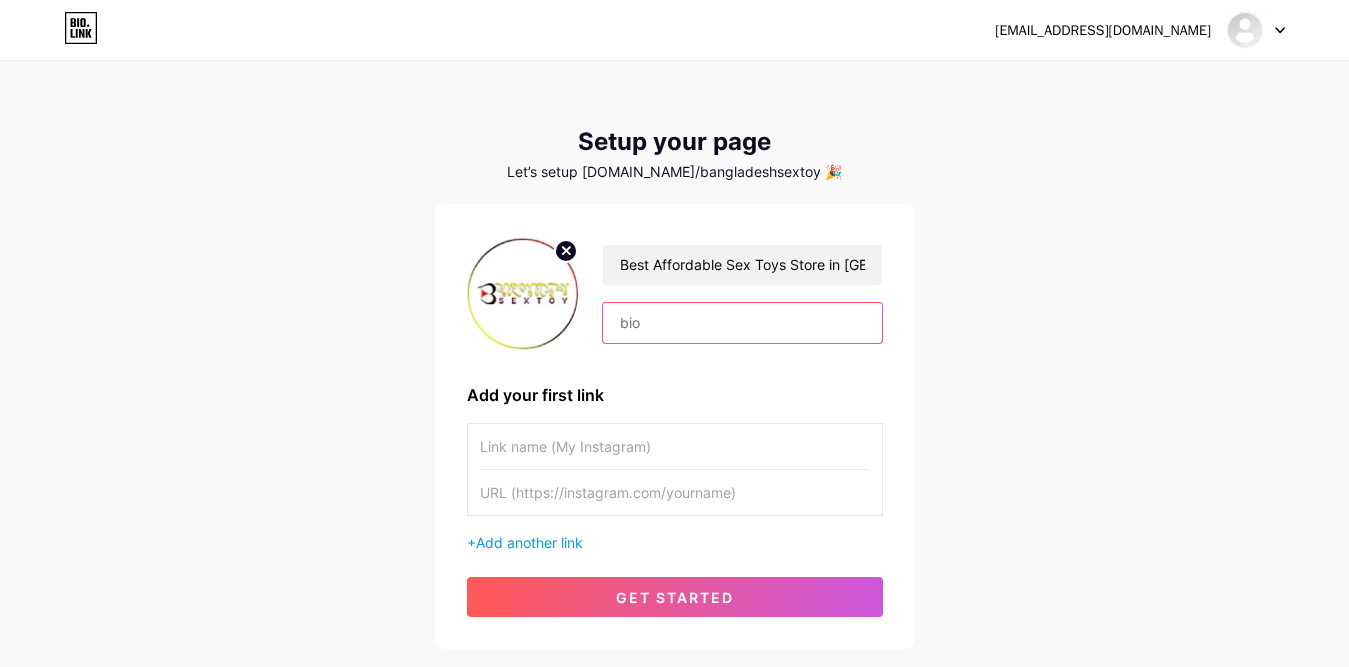 paste on "[DOMAIN_NAME] is the top sex toys store in [GEOGRAPHIC_DATA], offering a wide range of adult toys for men, women, and couples at pocket-friendly prices. Contact via WhatsApp: [PHONE_NUMBER] for discreet service." 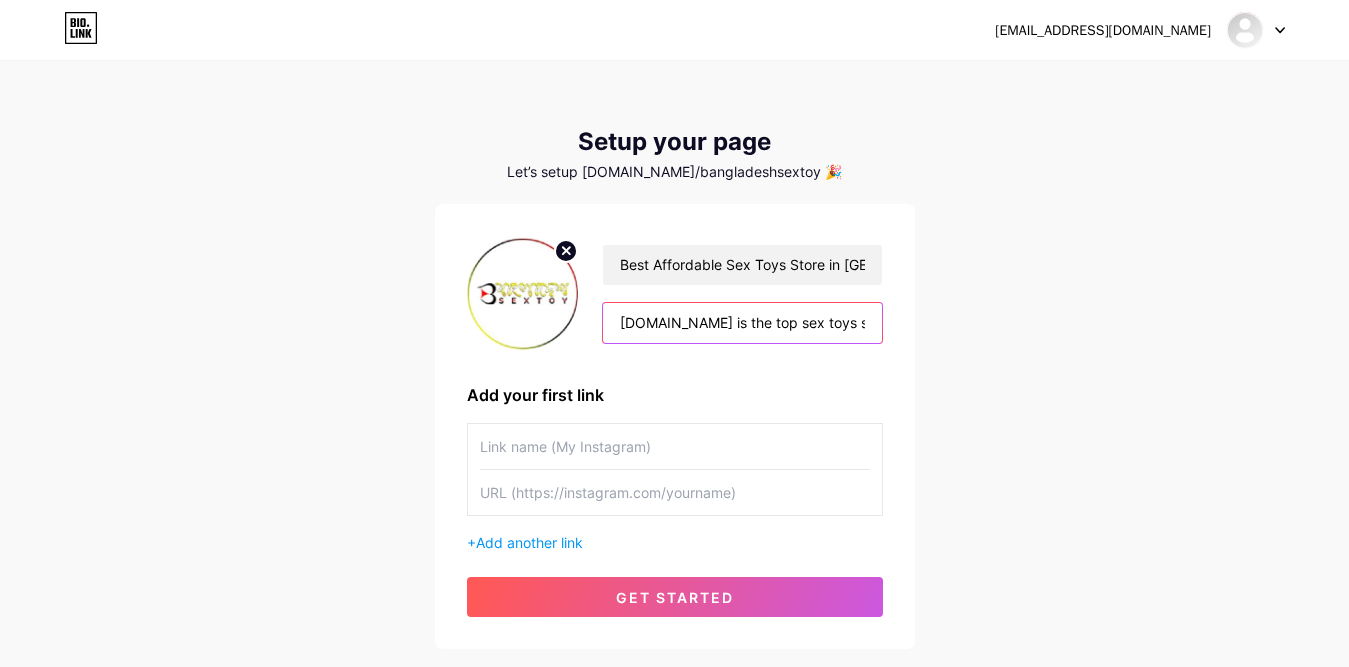 scroll, scrollTop: 0, scrollLeft: 1181, axis: horizontal 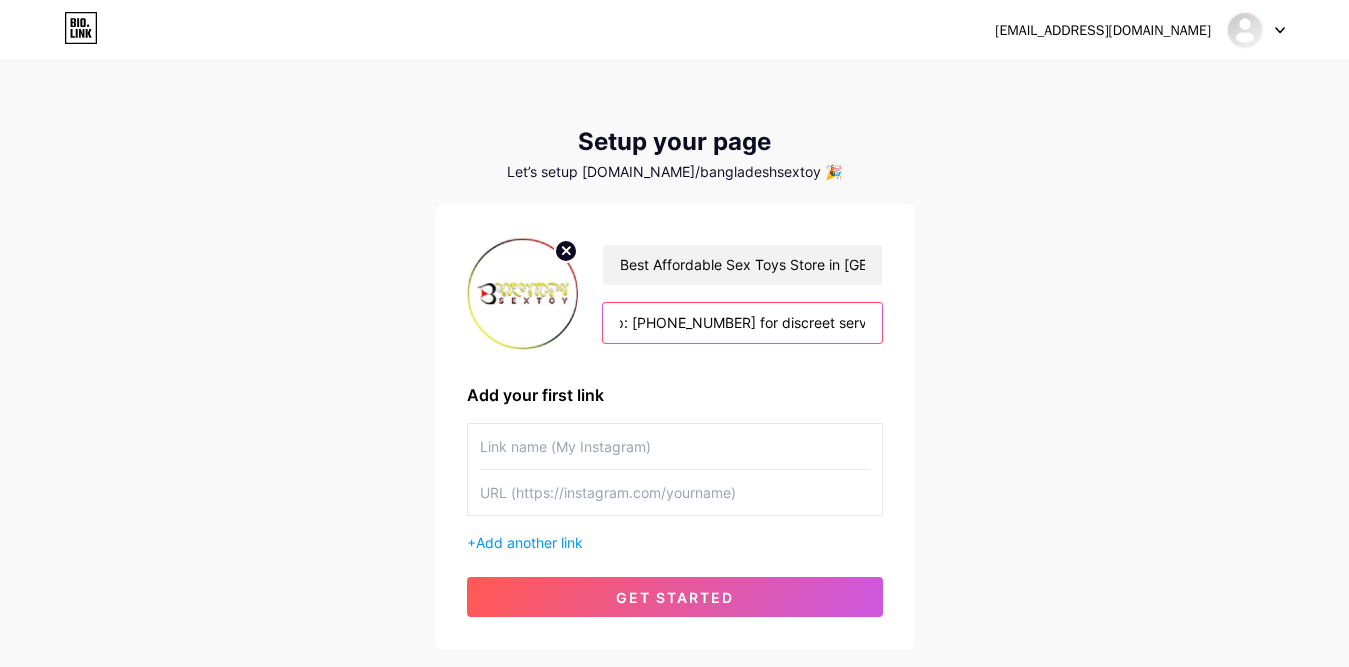 type on "[DOMAIN_NAME] is the top sex toys store in [GEOGRAPHIC_DATA], offering a wide range of adult toys for men, women, and couples at pocket-friendly prices. Contact via WhatsApp: [PHONE_NUMBER] for discreet service." 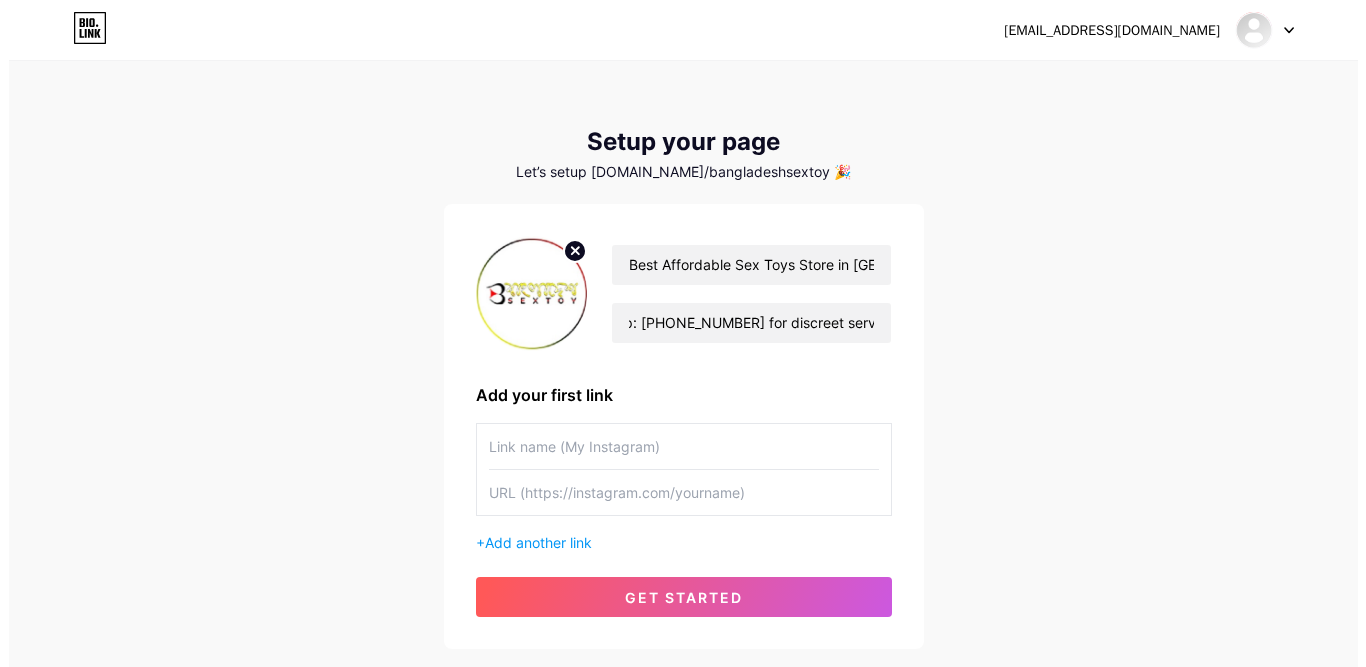 scroll, scrollTop: 0, scrollLeft: 0, axis: both 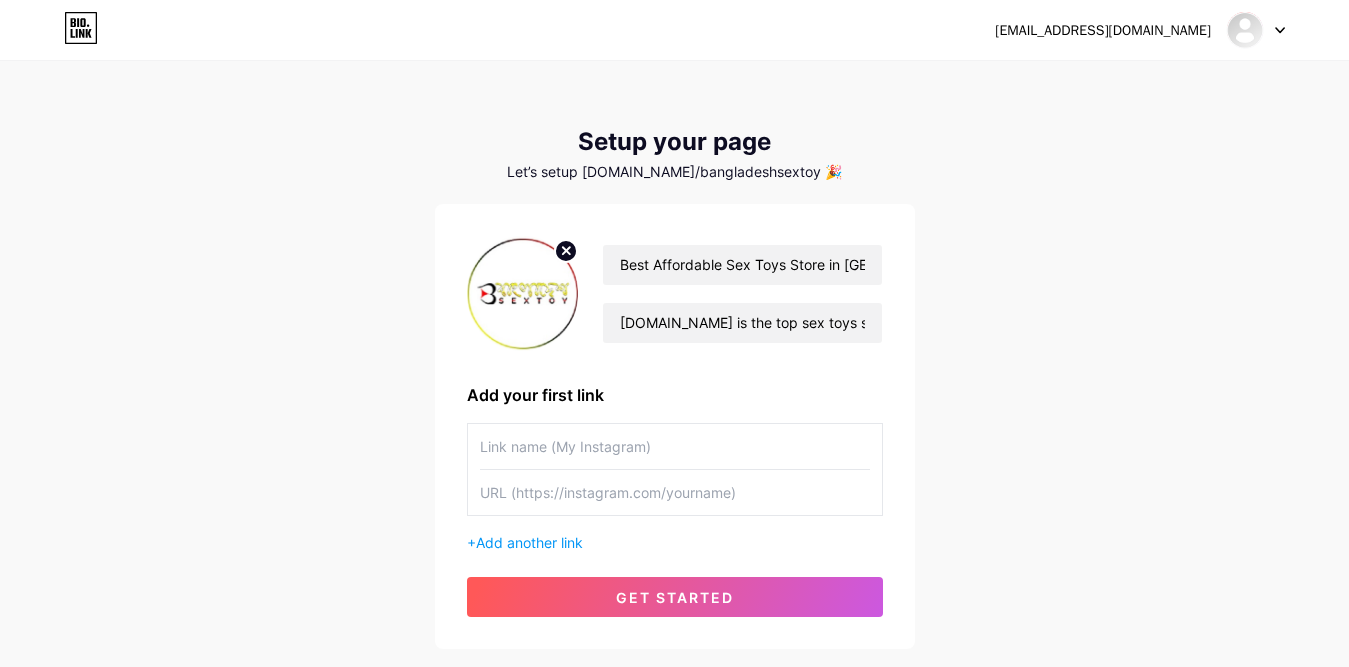 click at bounding box center [675, 446] 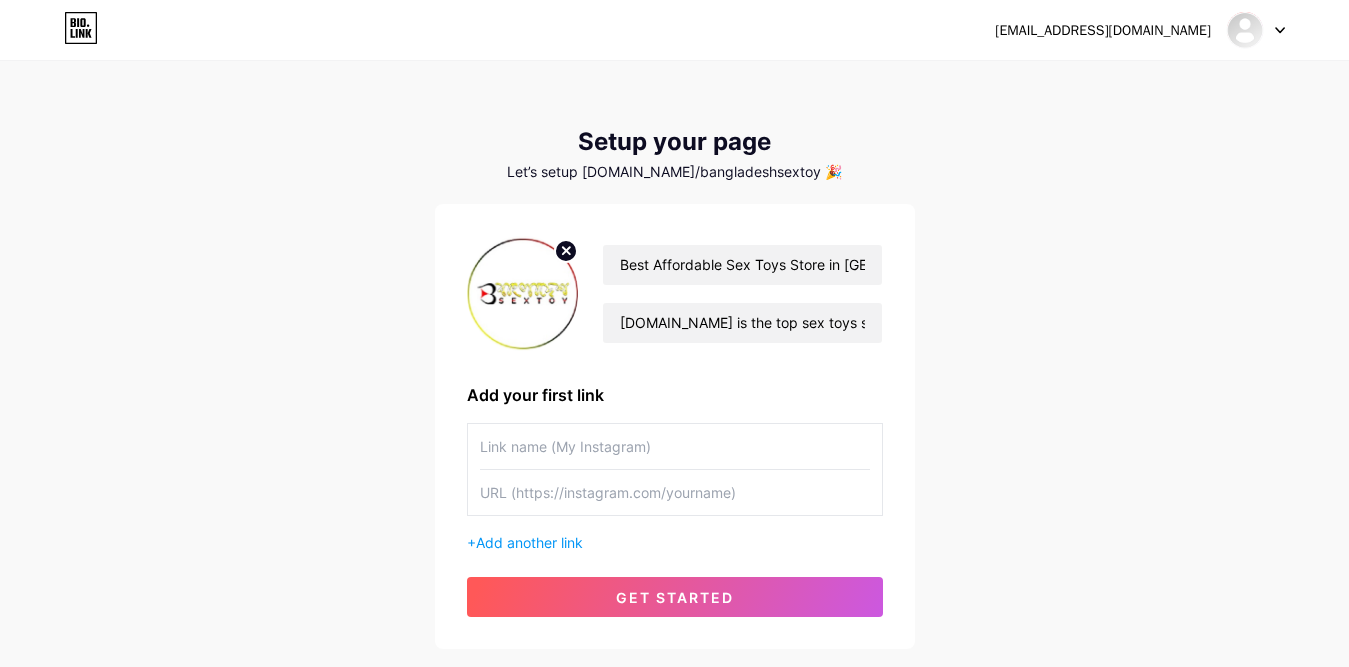 paste on "[URL][DOMAIN_NAME]" 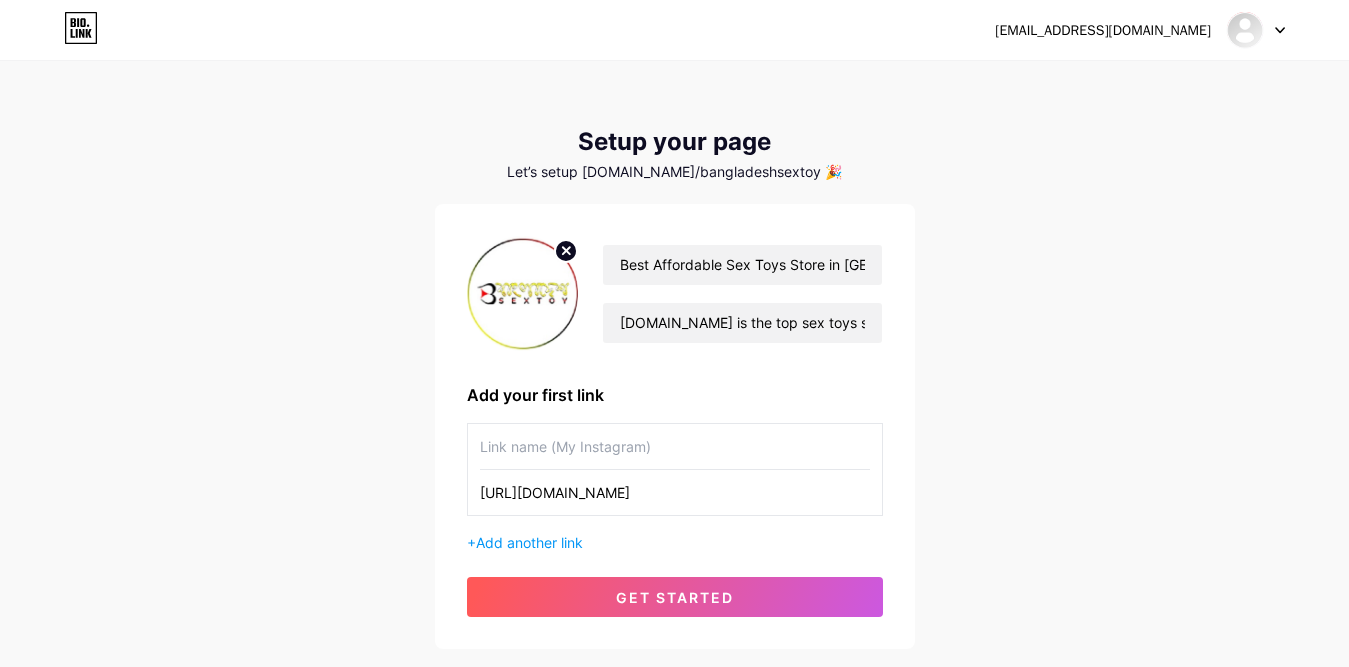 type on "[URL][DOMAIN_NAME]" 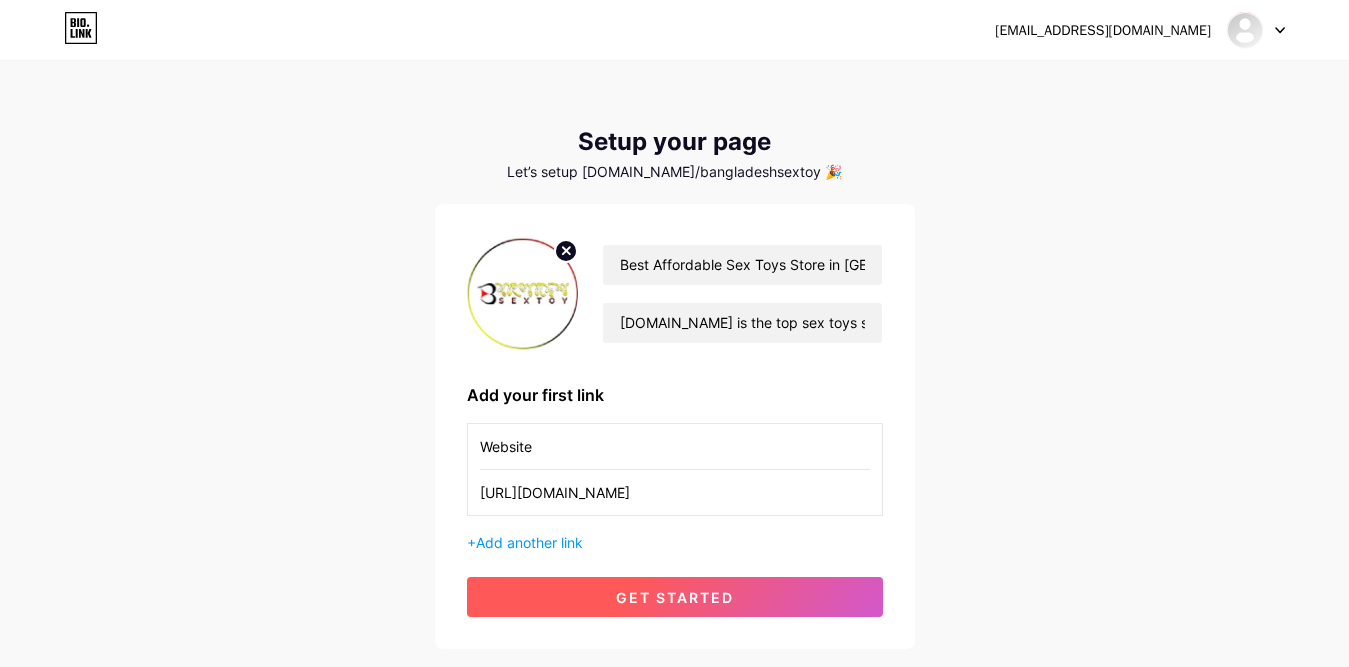 type on "Website" 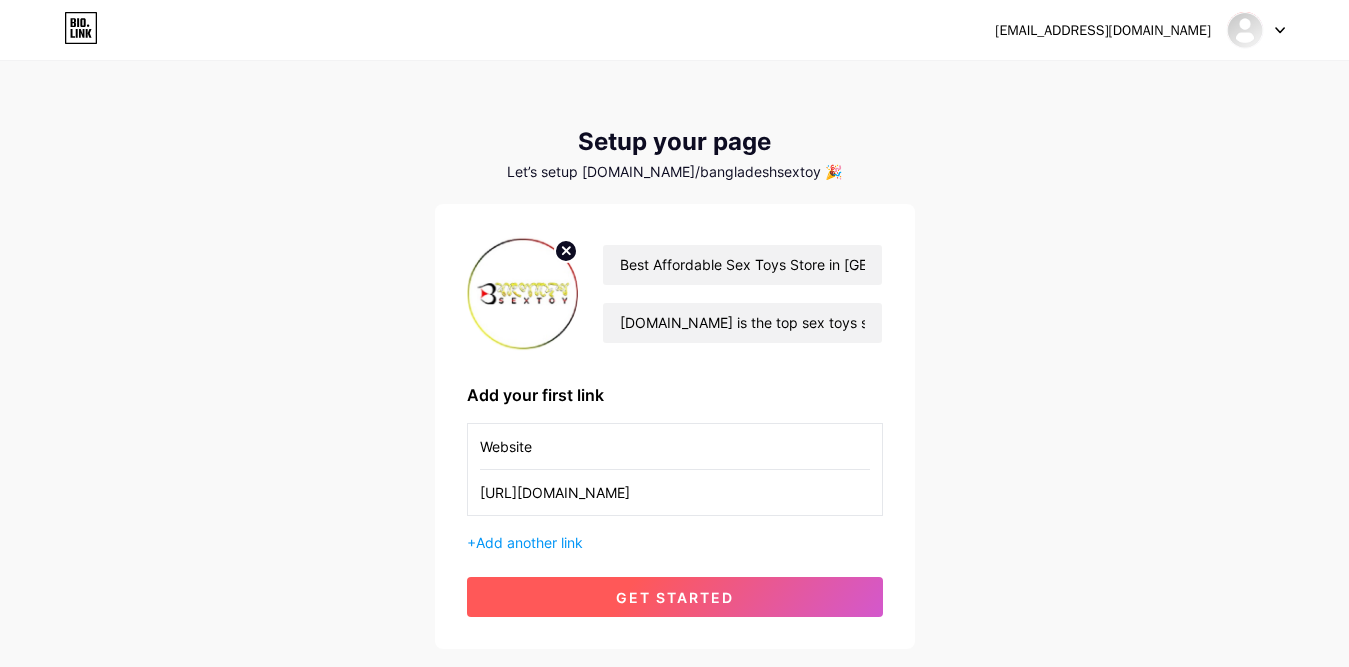 click on "get started" at bounding box center [675, 597] 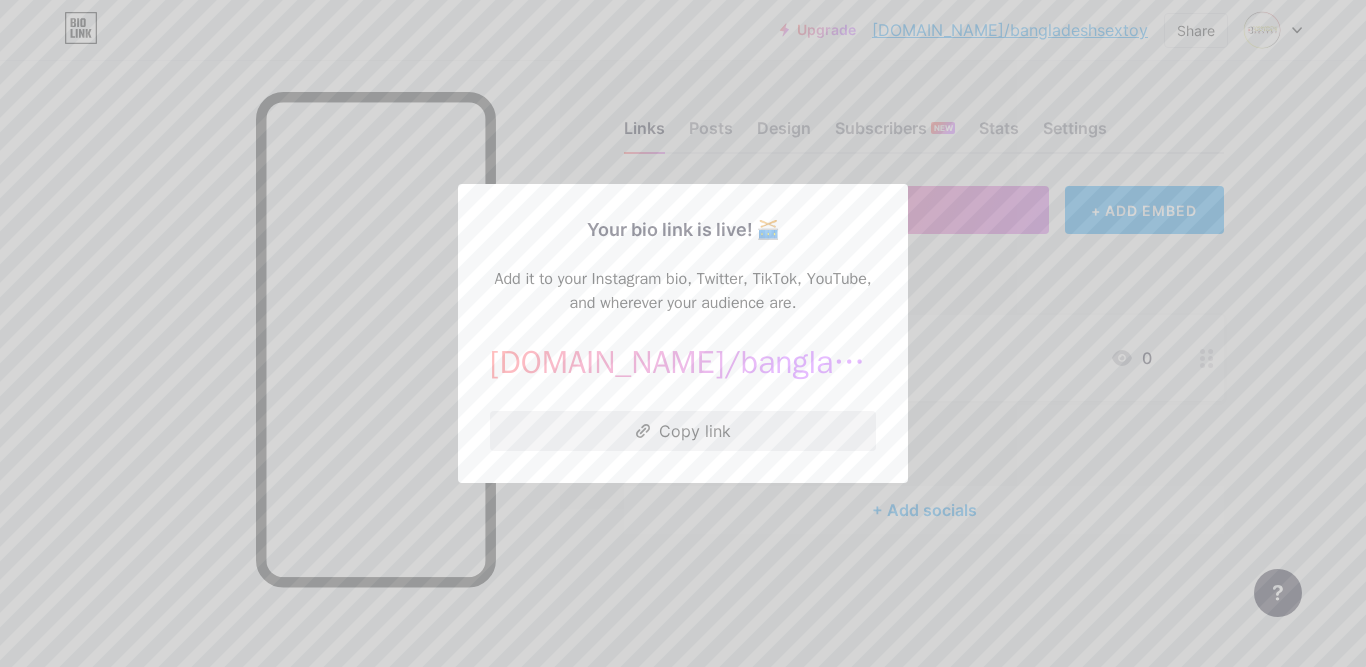 click on "Copy link" at bounding box center (683, 431) 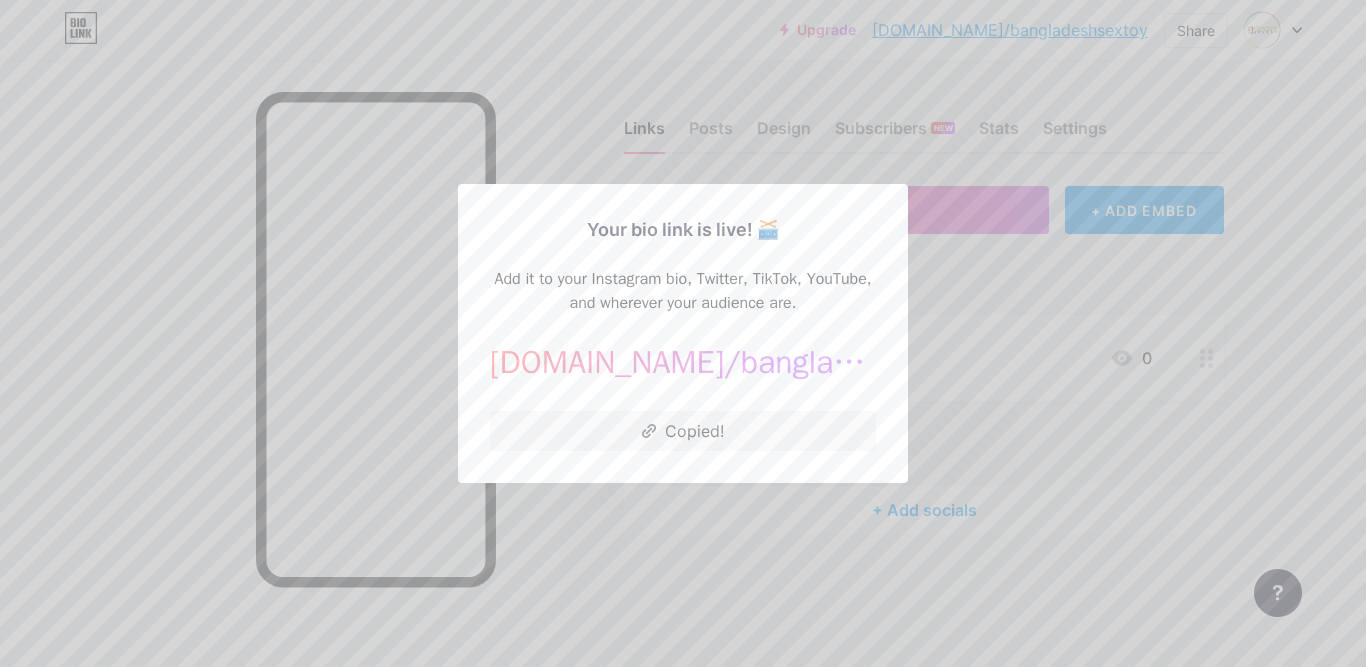 click at bounding box center [683, 333] 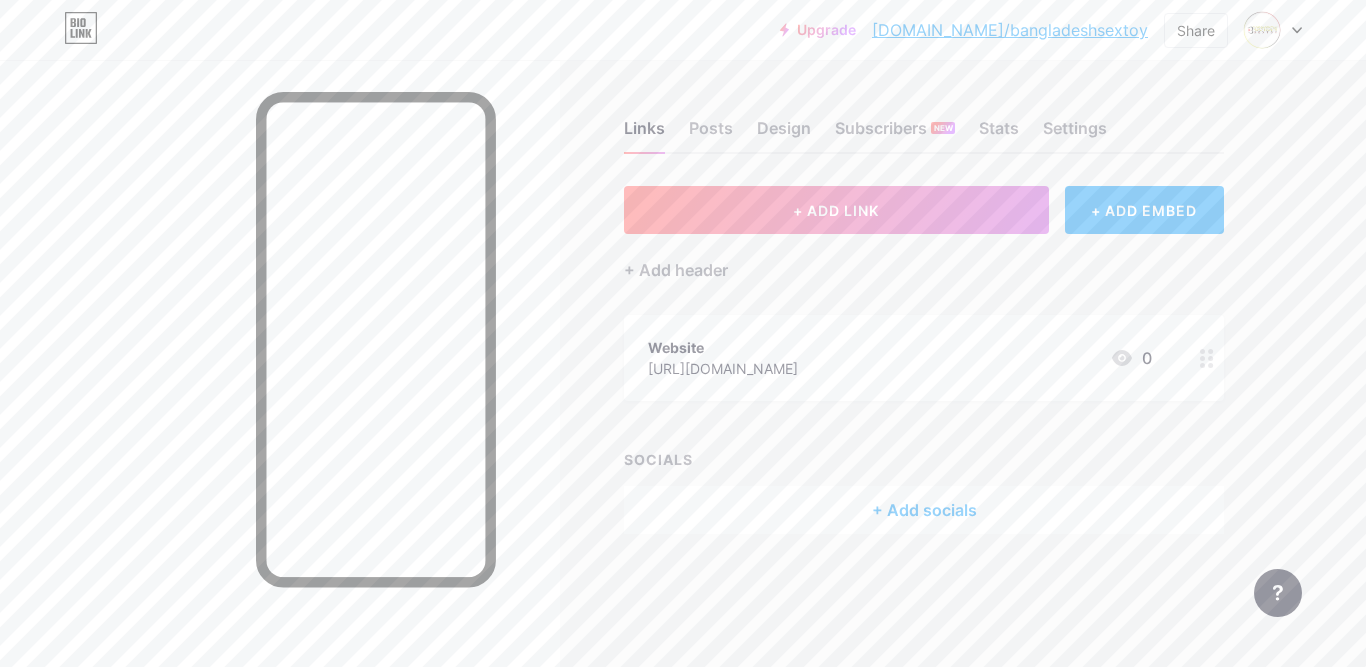 click on "+ Add socials" at bounding box center [924, 510] 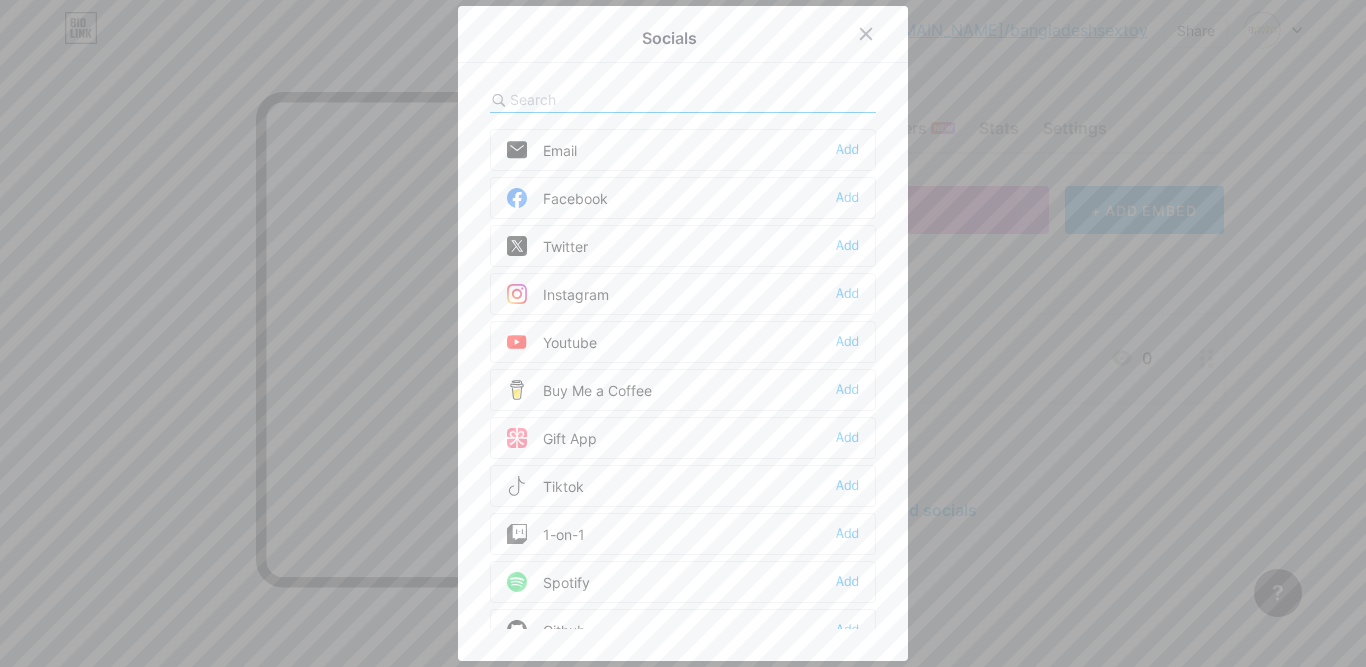 click on "Facebook" at bounding box center (557, 198) 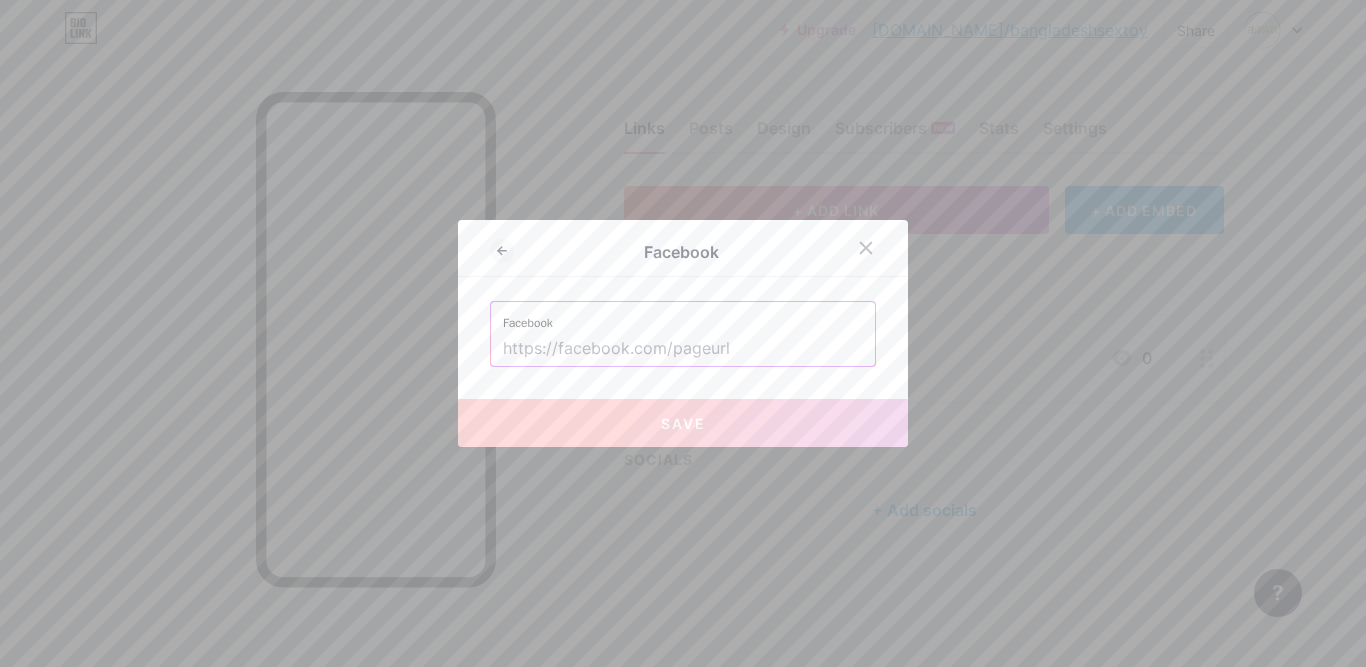 click at bounding box center (683, 349) 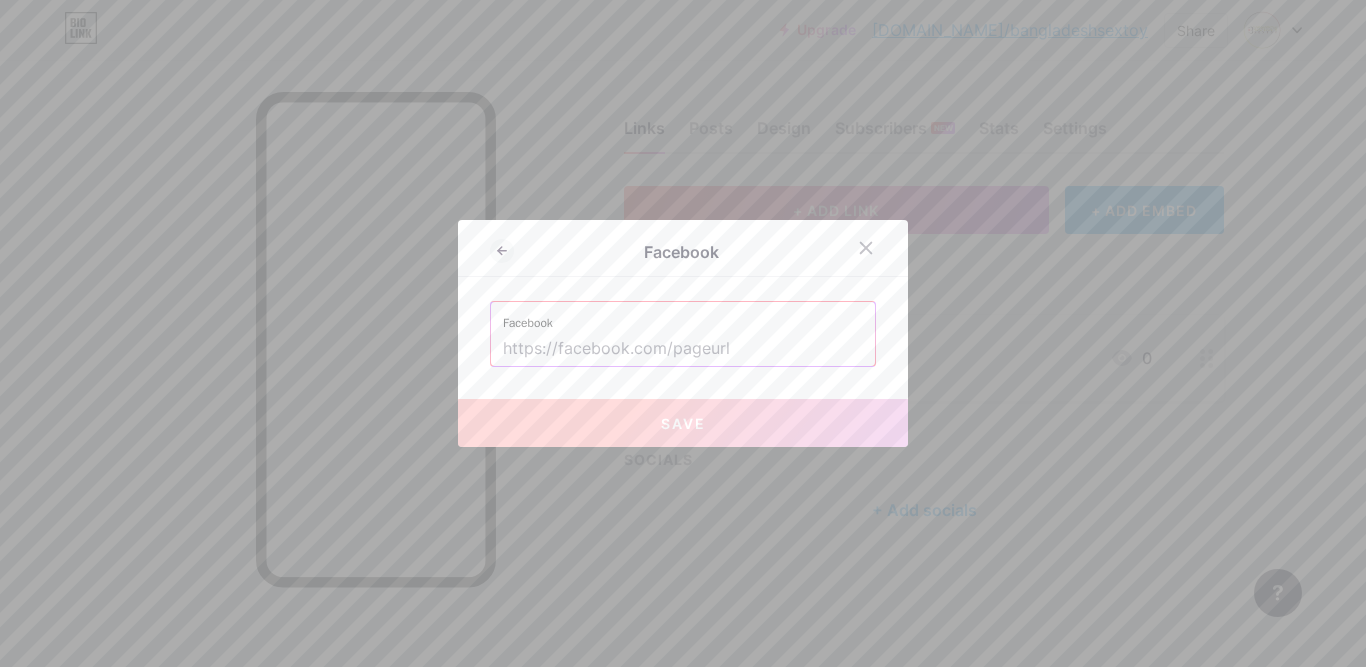 paste on "[URL][DOMAIN_NAME]" 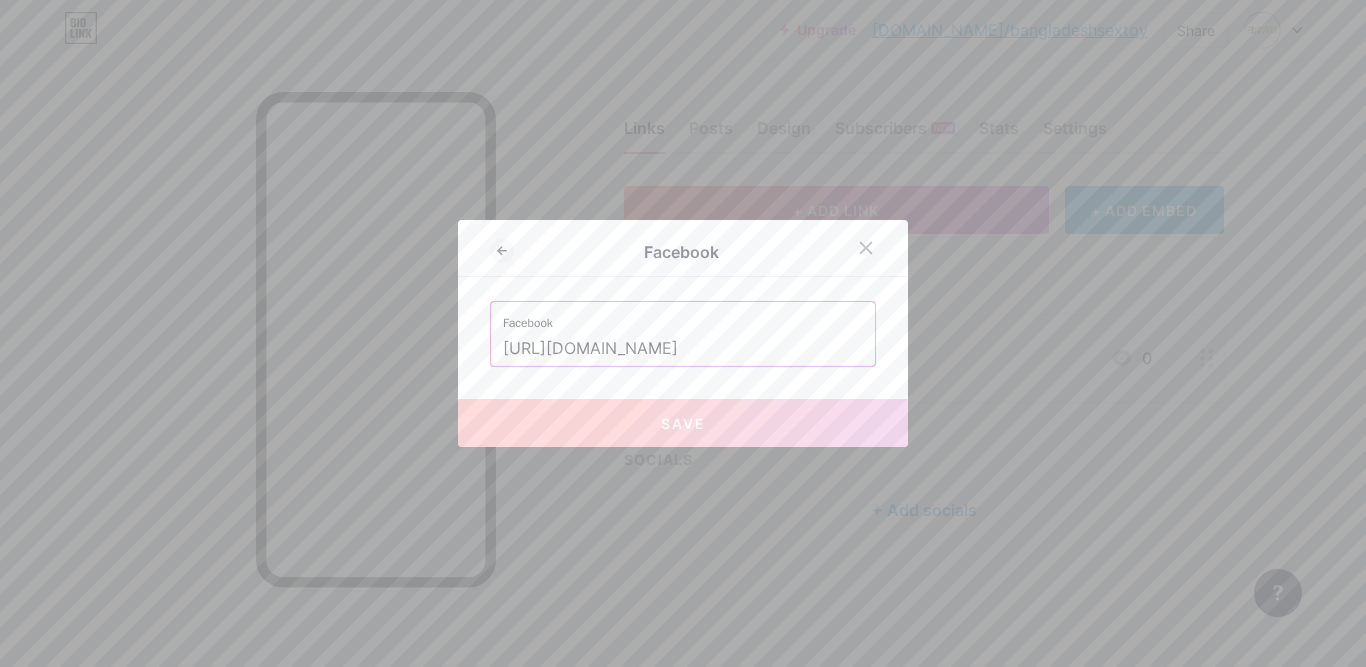 scroll, scrollTop: 0, scrollLeft: 10, axis: horizontal 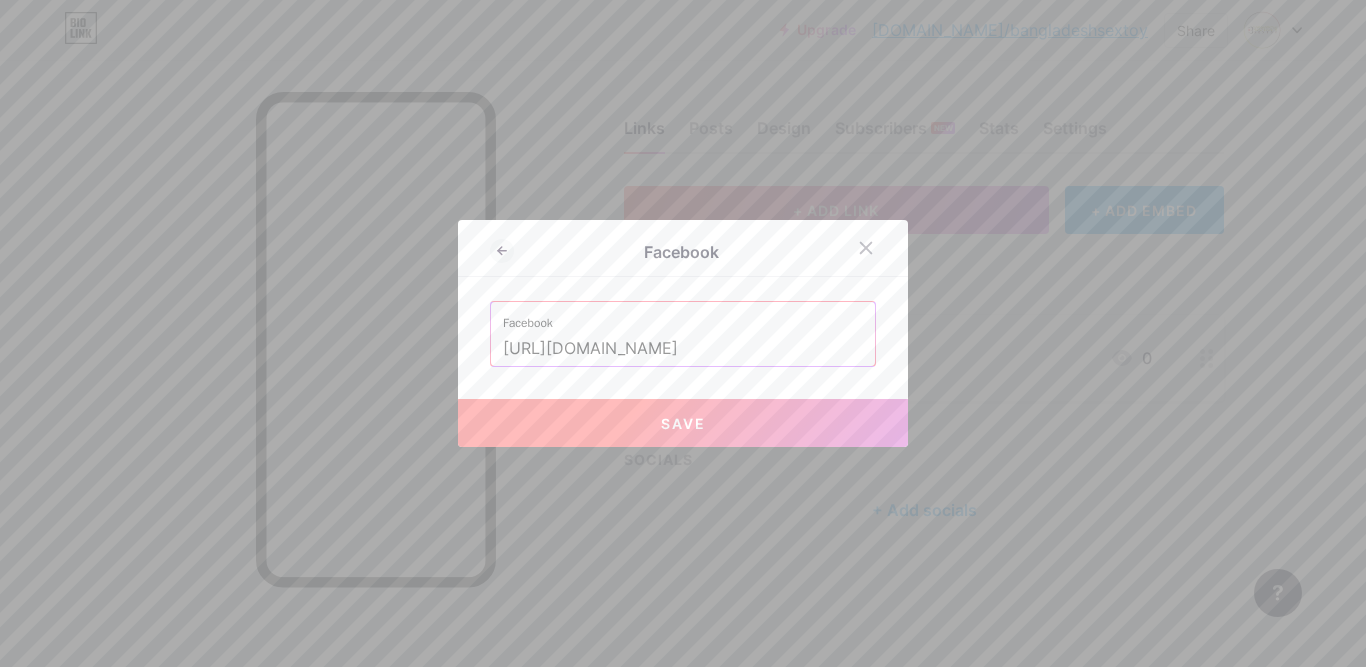 type on "[URL][DOMAIN_NAME]" 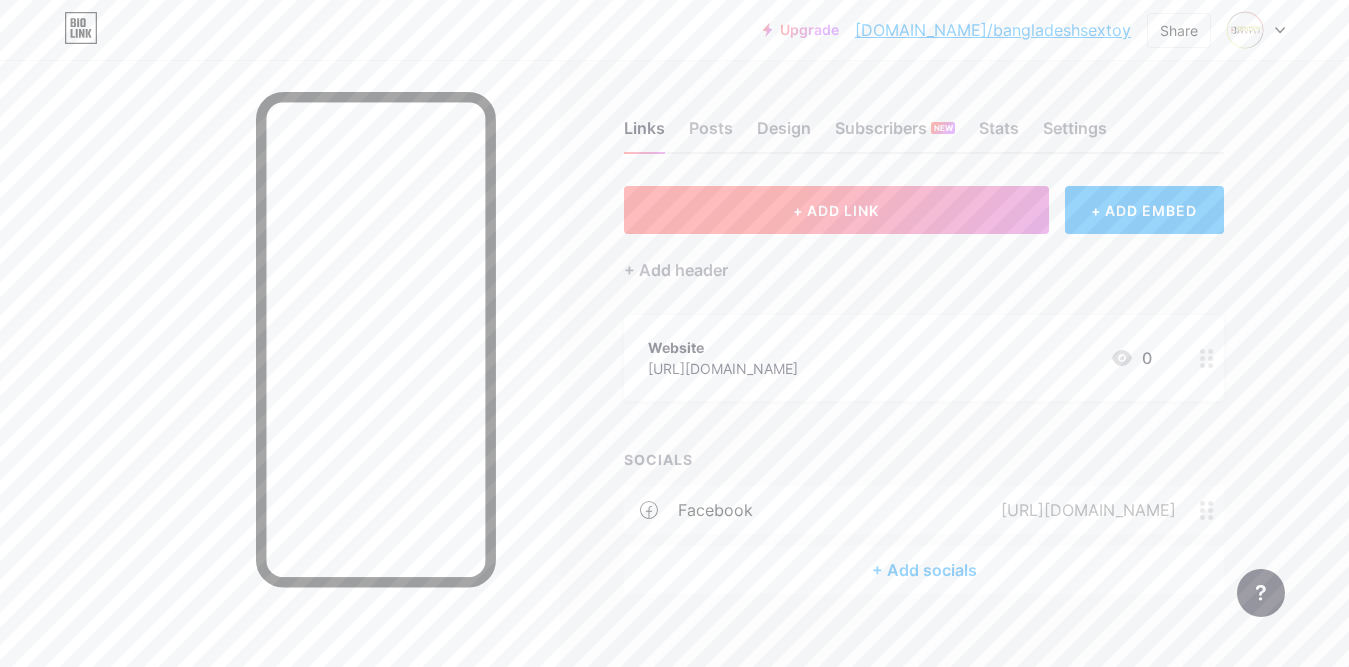 click on "+ ADD LINK" at bounding box center [836, 210] 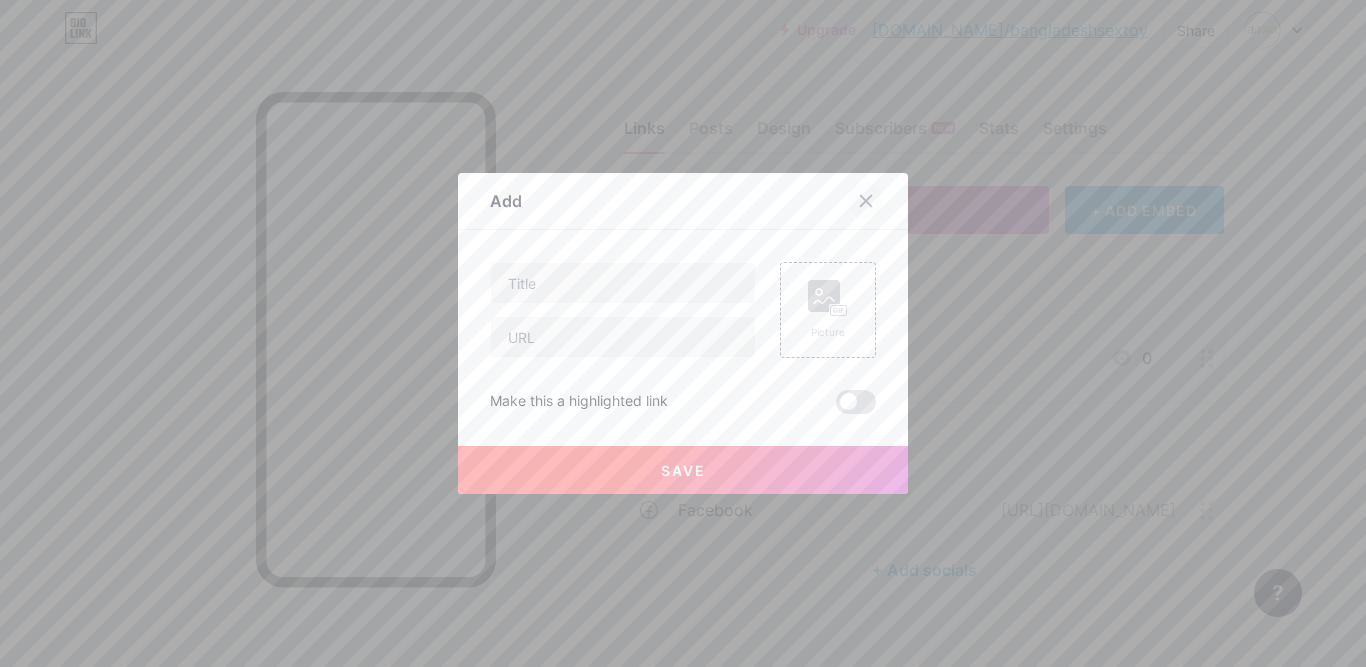 click 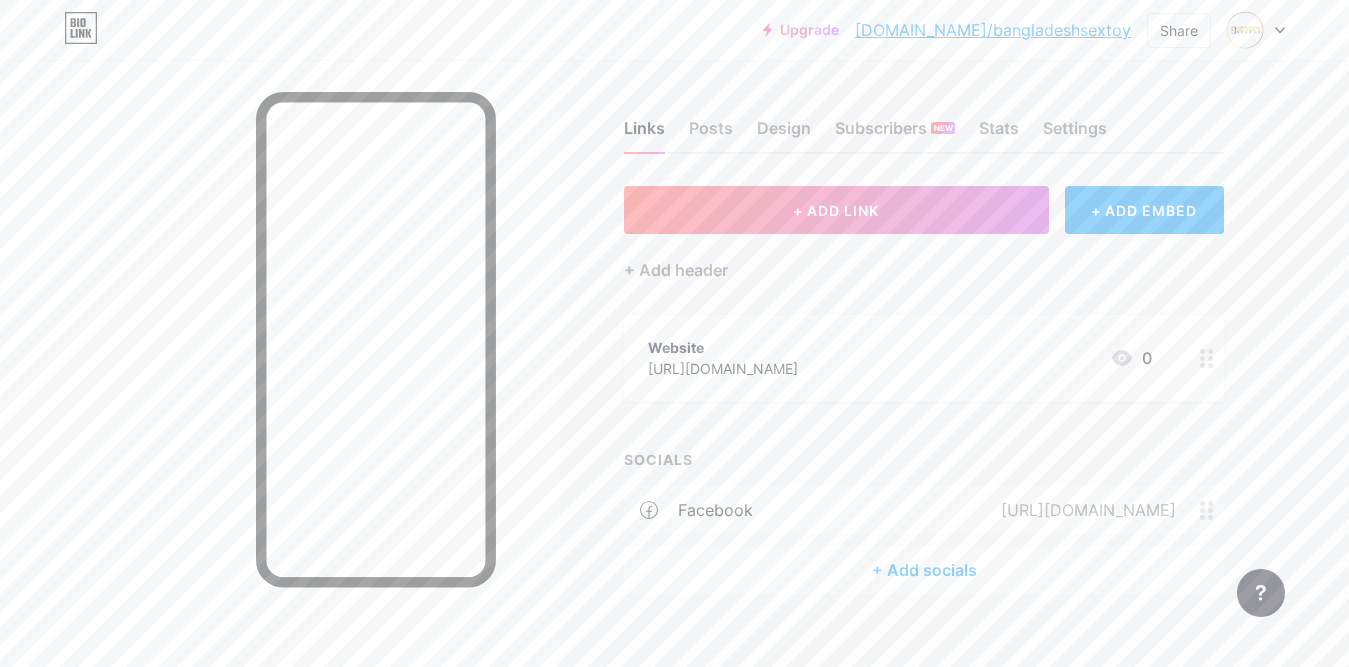 click on "+ Add socials" at bounding box center [924, 570] 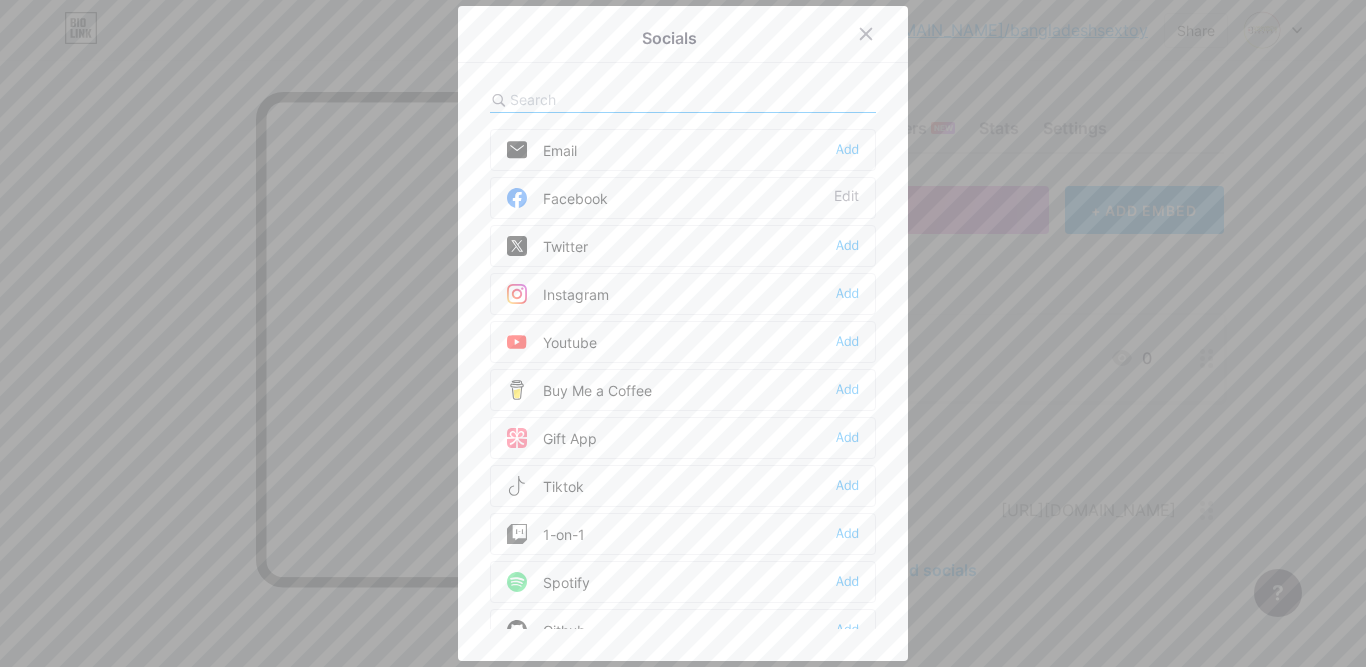 click on "Twitter" at bounding box center (547, 246) 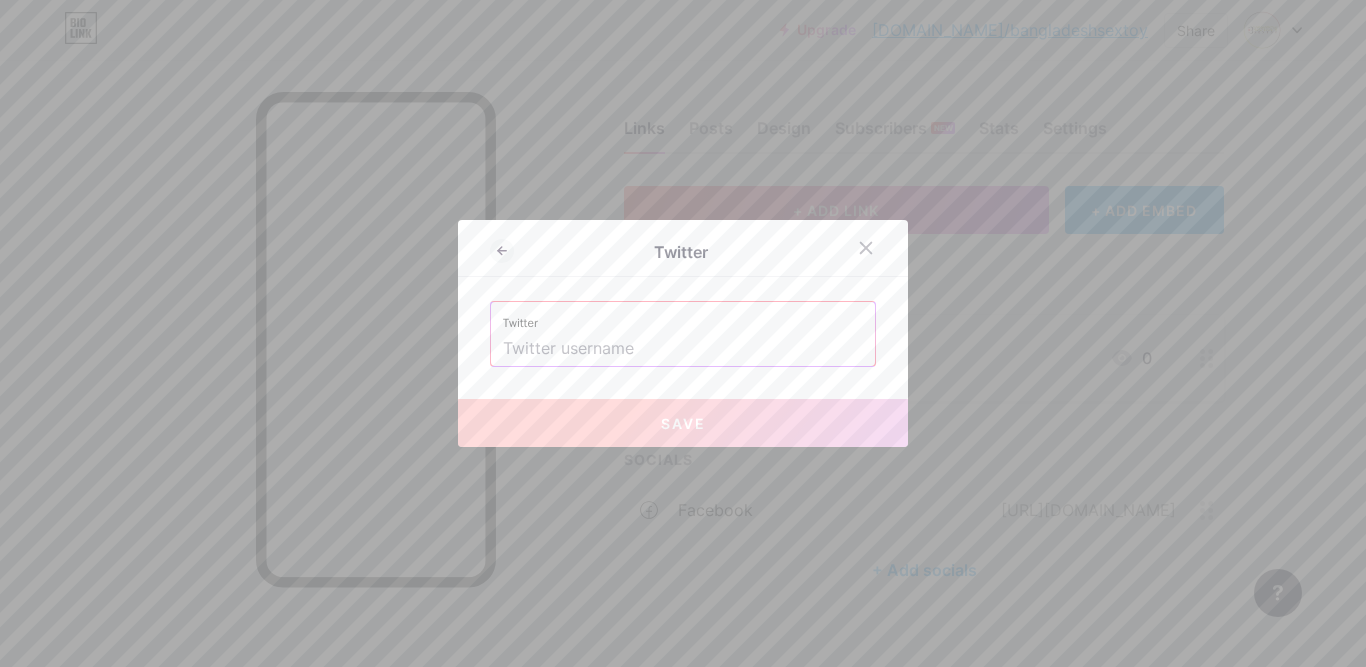 click at bounding box center (683, 349) 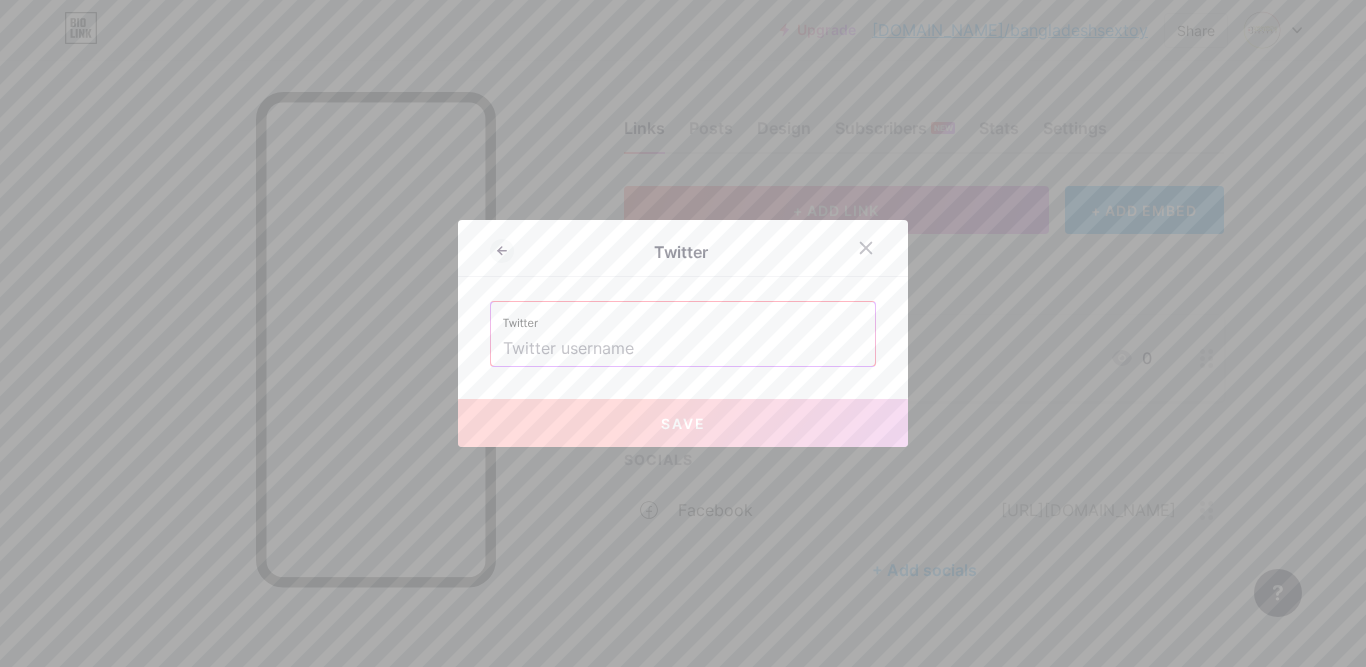 paste on "[URL][DOMAIN_NAME]" 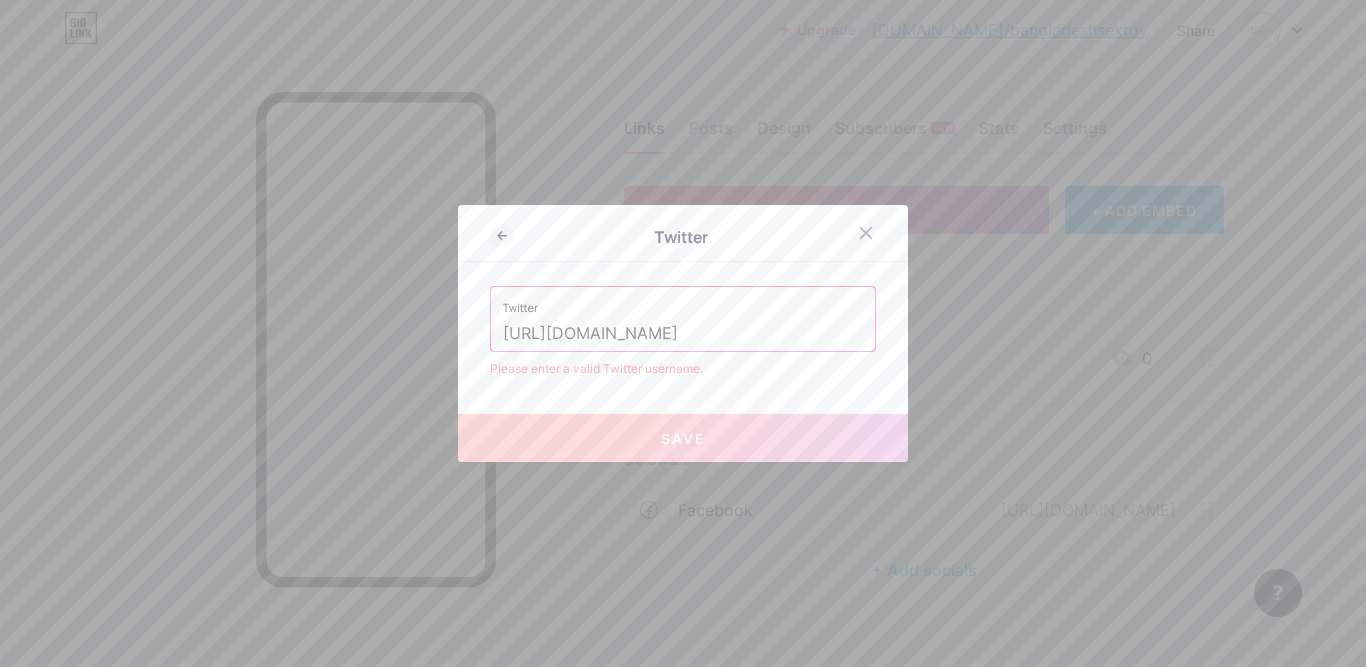 click on "[URL][DOMAIN_NAME]" at bounding box center (683, 334) 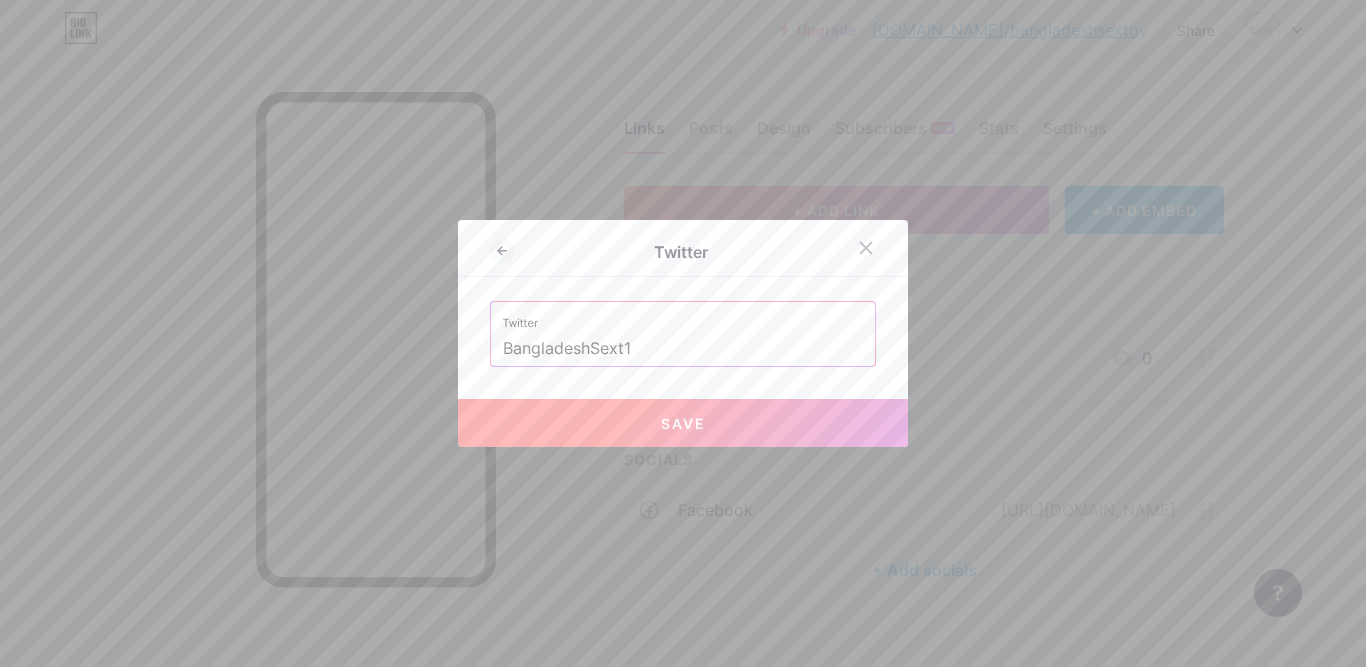 click on "Save" at bounding box center [683, 423] 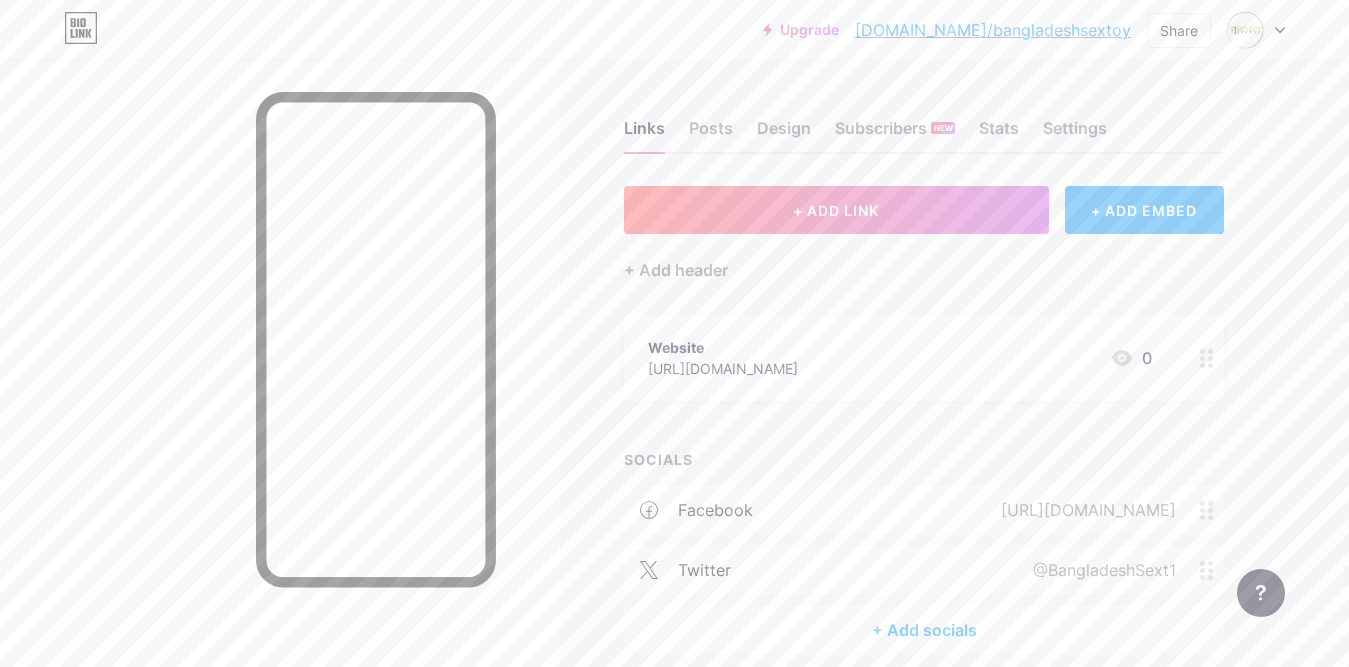 click on "+ Add socials" at bounding box center (924, 630) 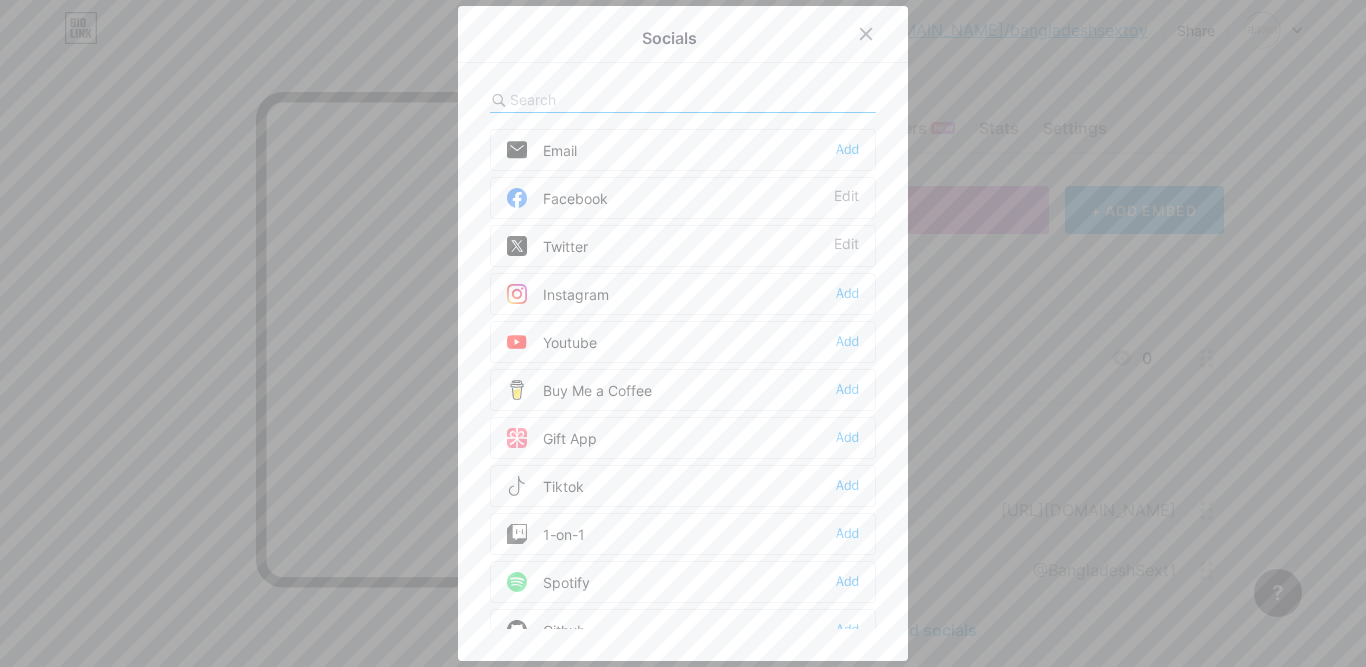 click on "Instagram" at bounding box center [558, 294] 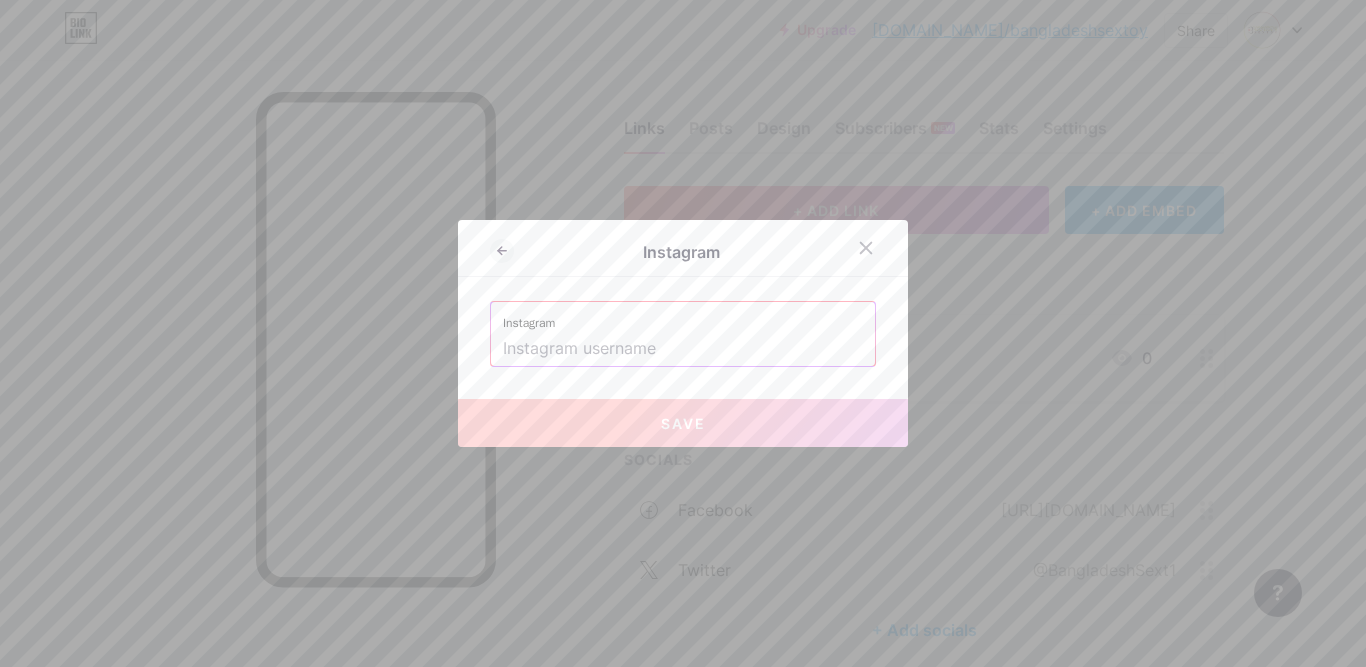 click at bounding box center (683, 349) 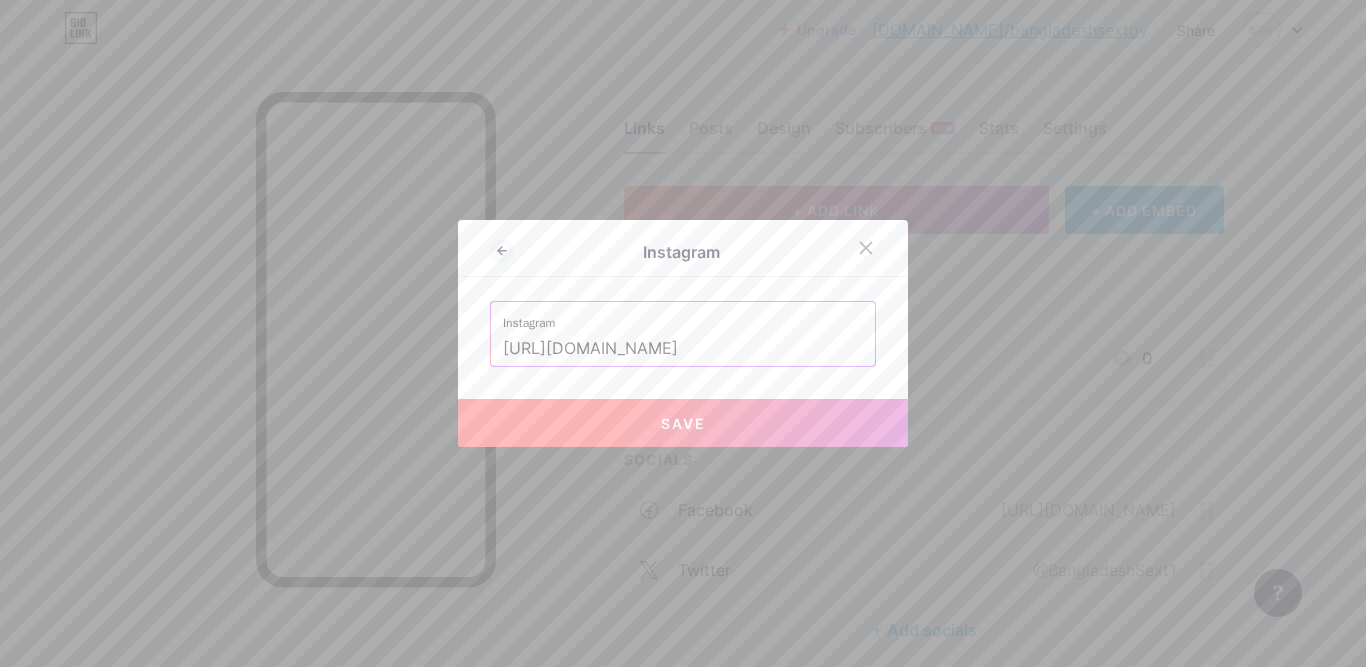 scroll, scrollTop: 0, scrollLeft: 36, axis: horizontal 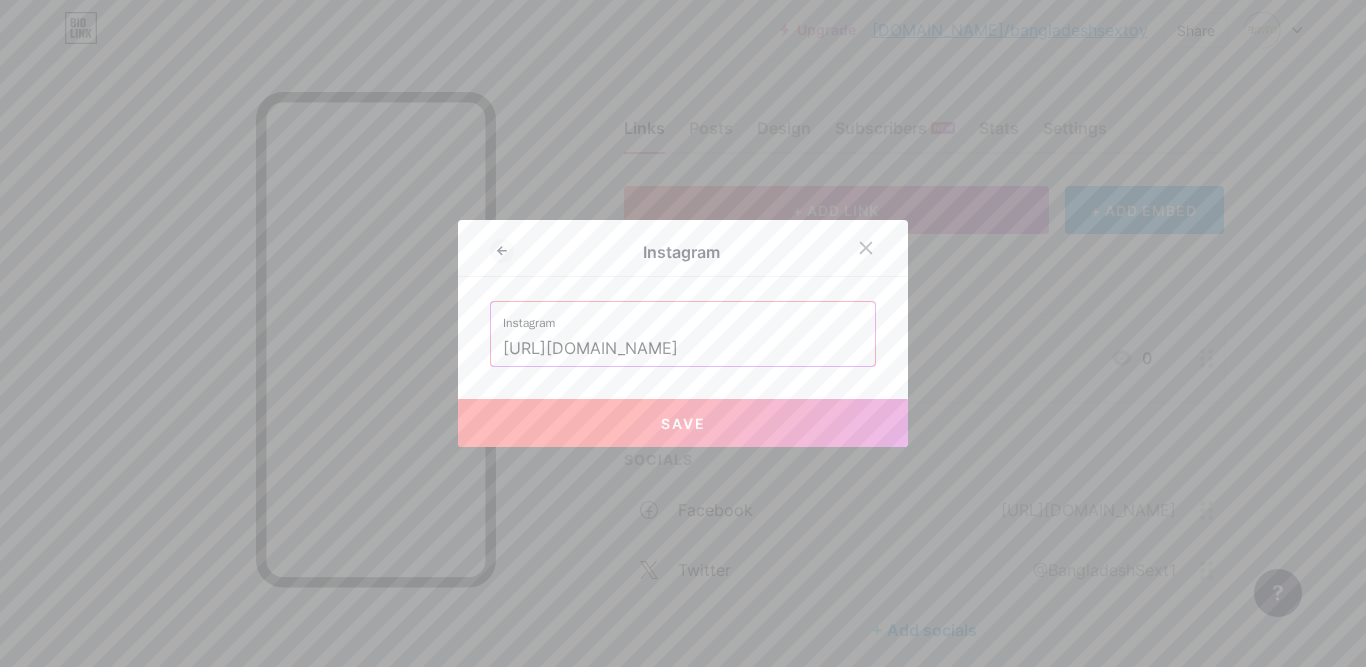 click on "Save" at bounding box center [683, 423] 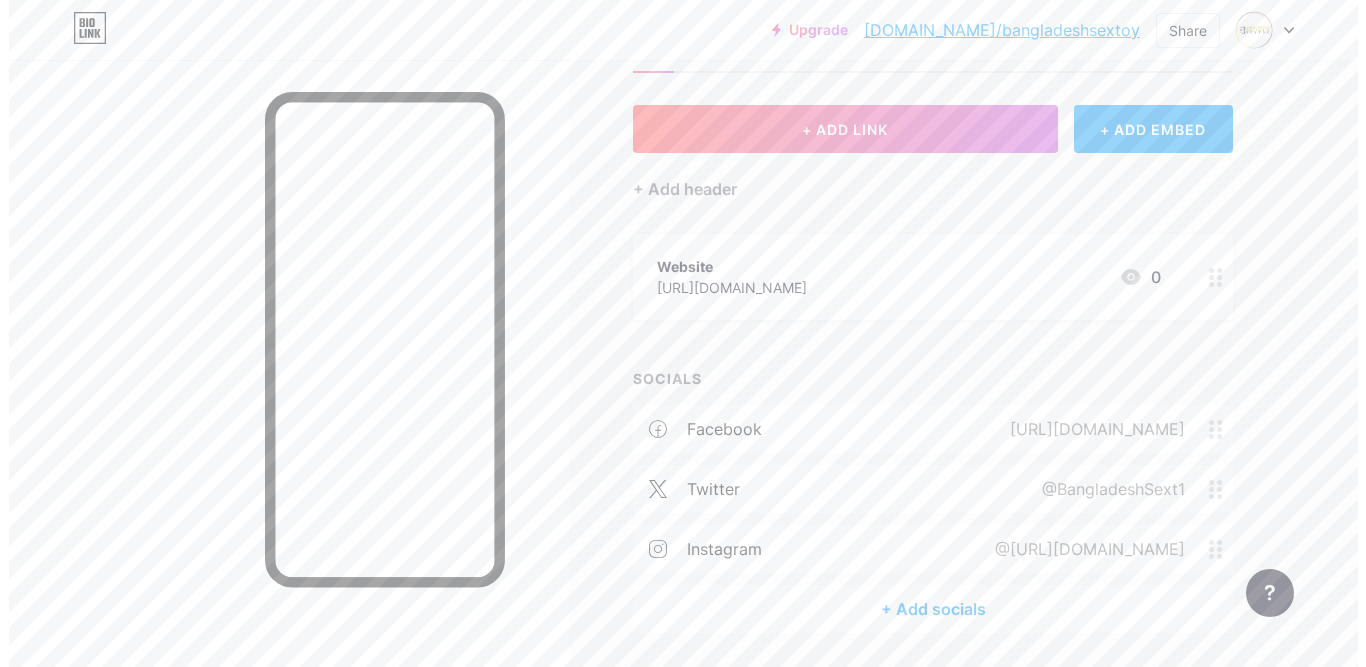 scroll, scrollTop: 46, scrollLeft: 0, axis: vertical 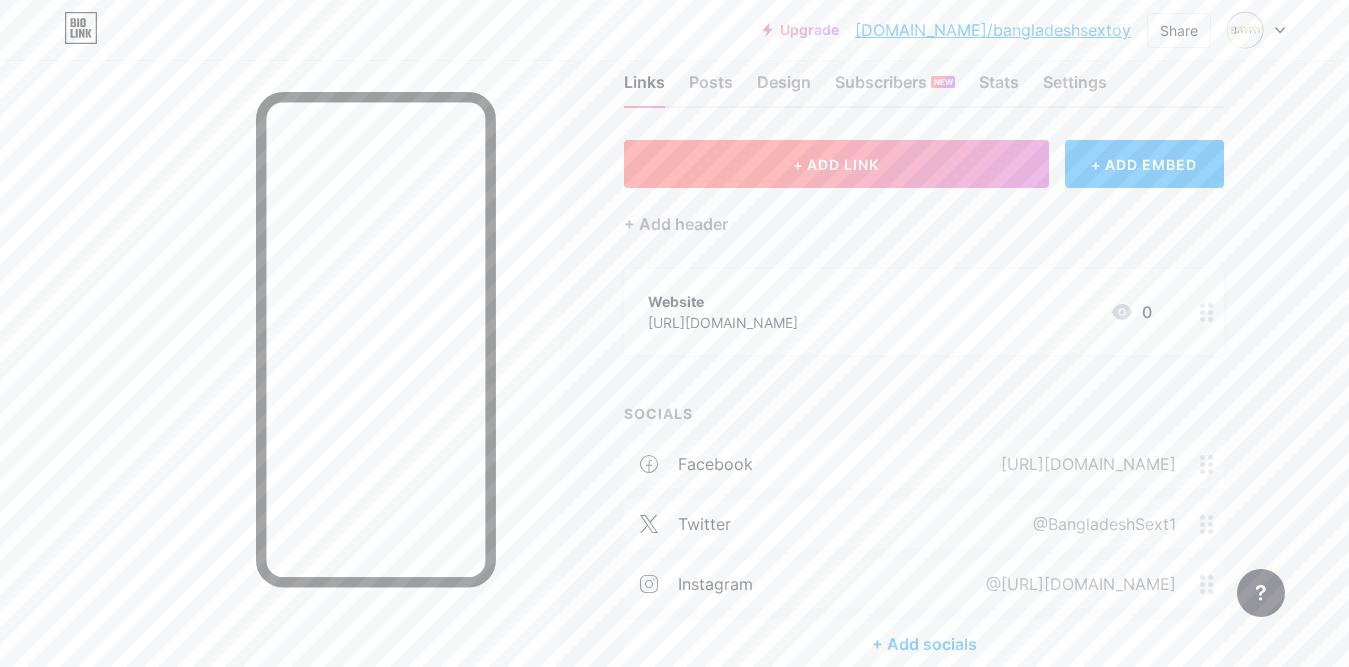 click on "+ ADD LINK" at bounding box center (836, 164) 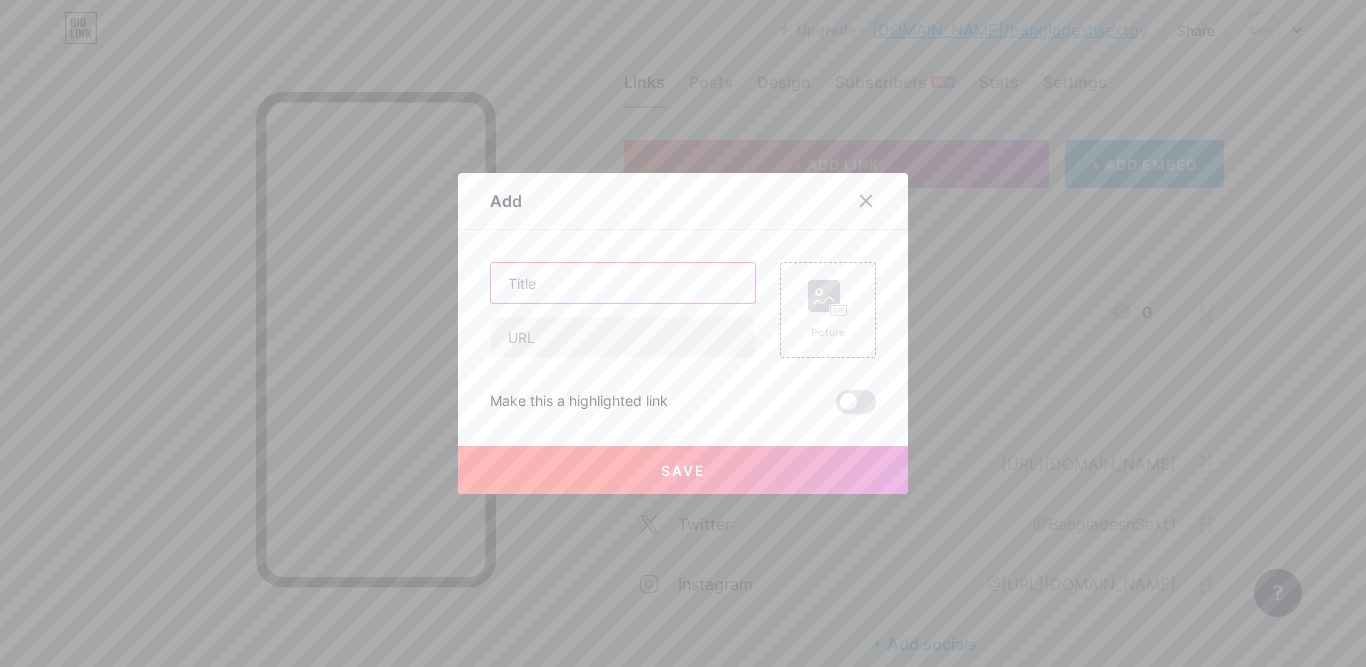 click at bounding box center [623, 283] 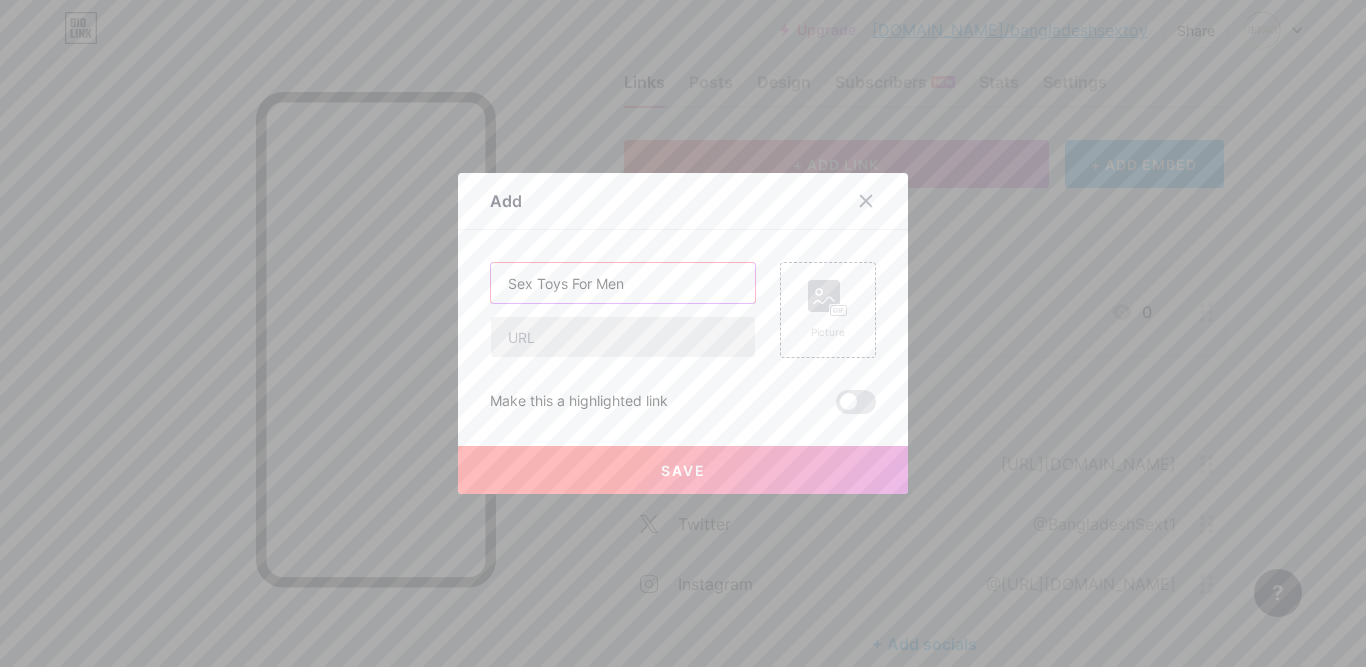 type on "Sex Toys For Men" 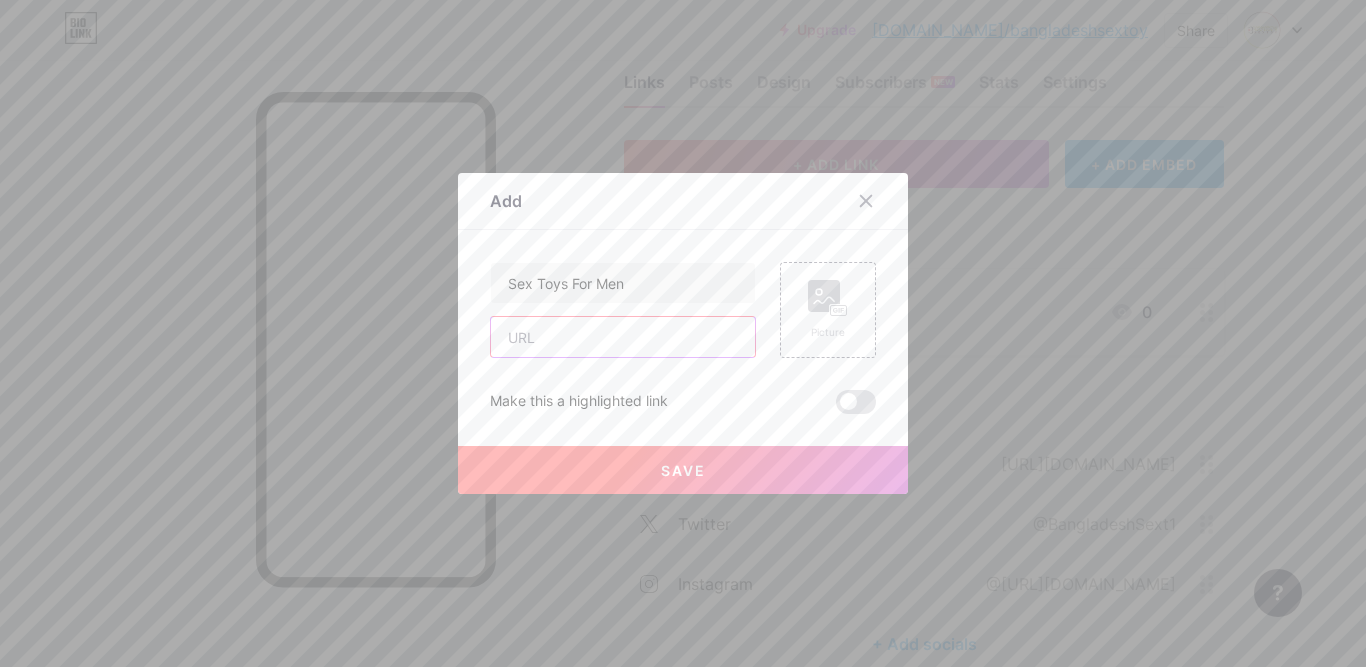 click at bounding box center [623, 337] 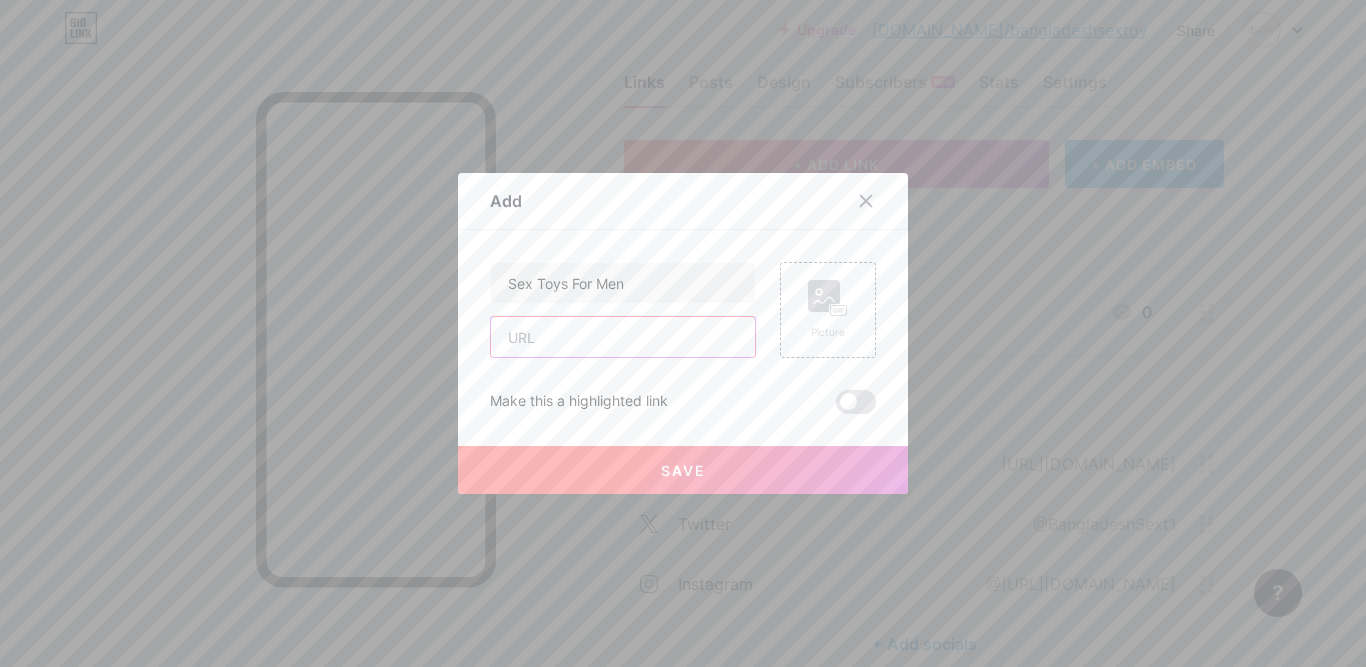 paste on "[URL][DOMAIN_NAME]" 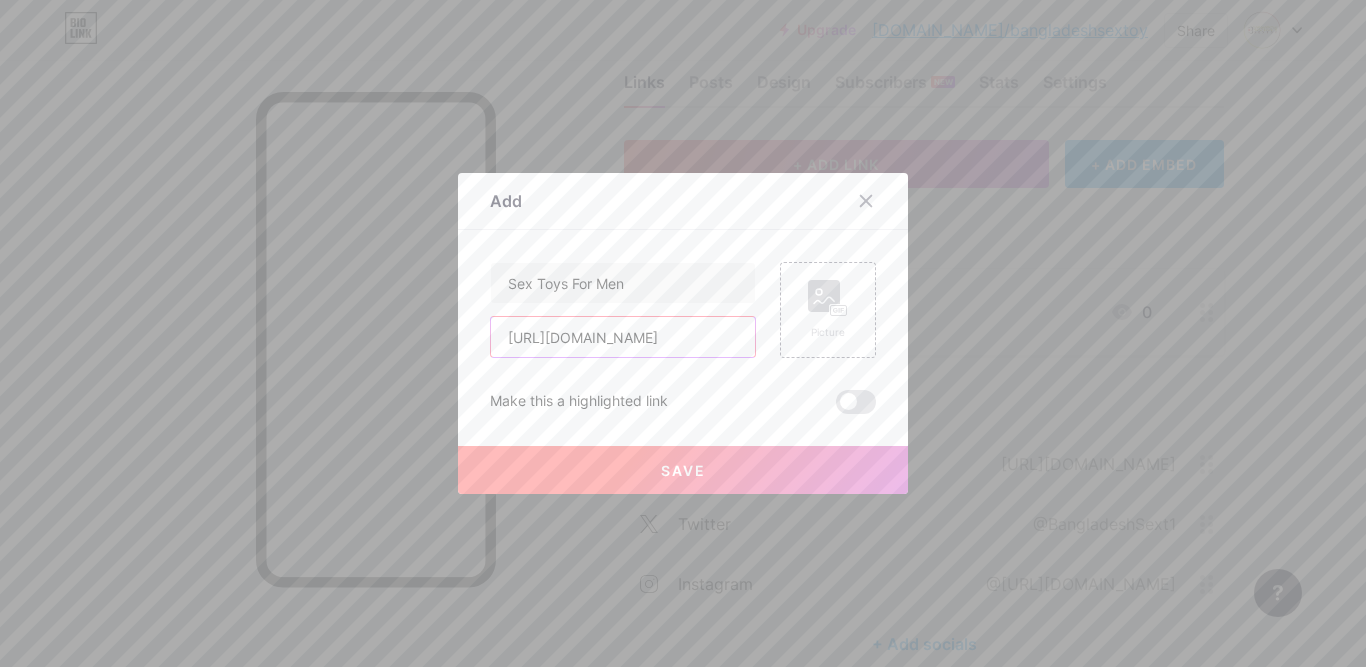 scroll, scrollTop: 0, scrollLeft: 256, axis: horizontal 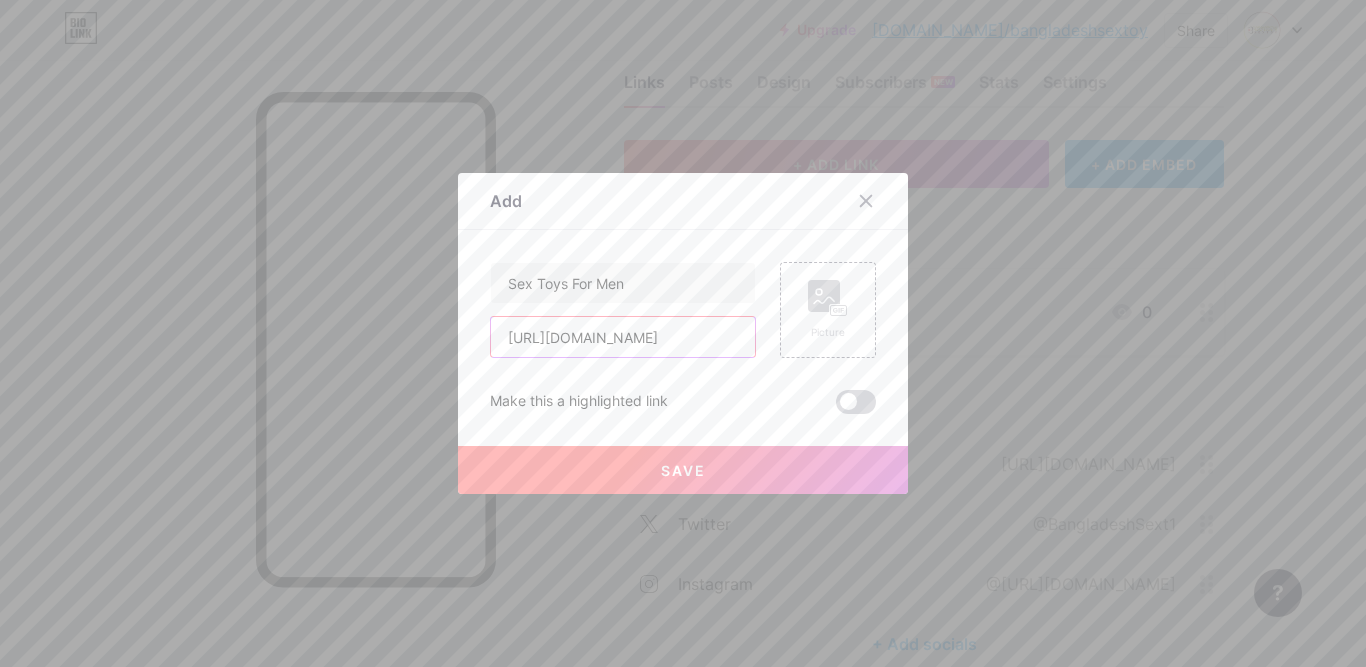 type on "[URL][DOMAIN_NAME]" 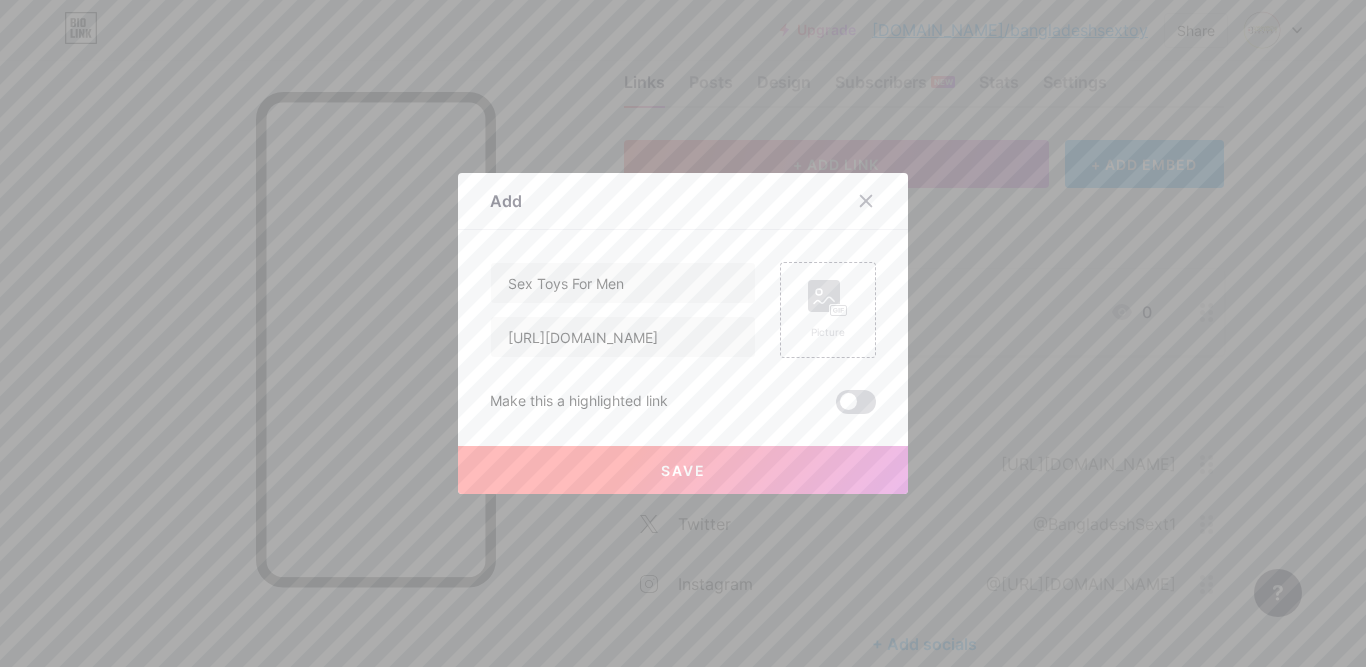scroll, scrollTop: 0, scrollLeft: 0, axis: both 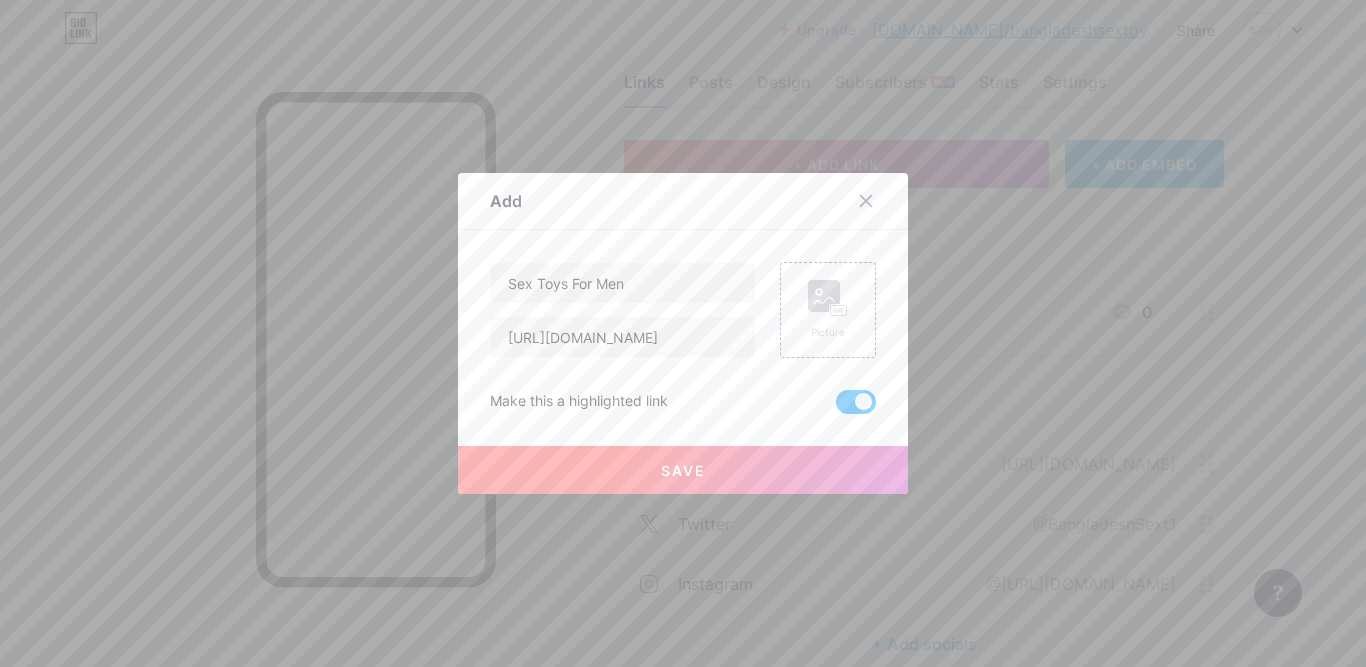 click on "Save" at bounding box center [683, 470] 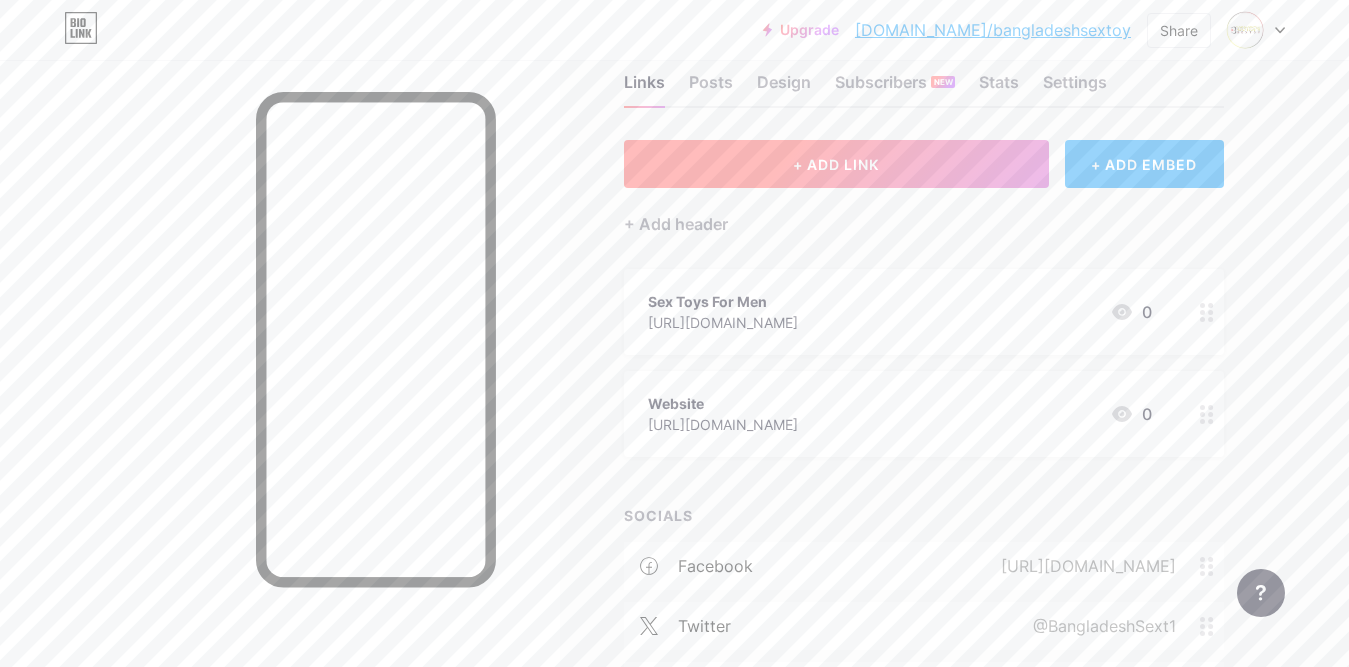 click on "+ ADD LINK" at bounding box center [836, 164] 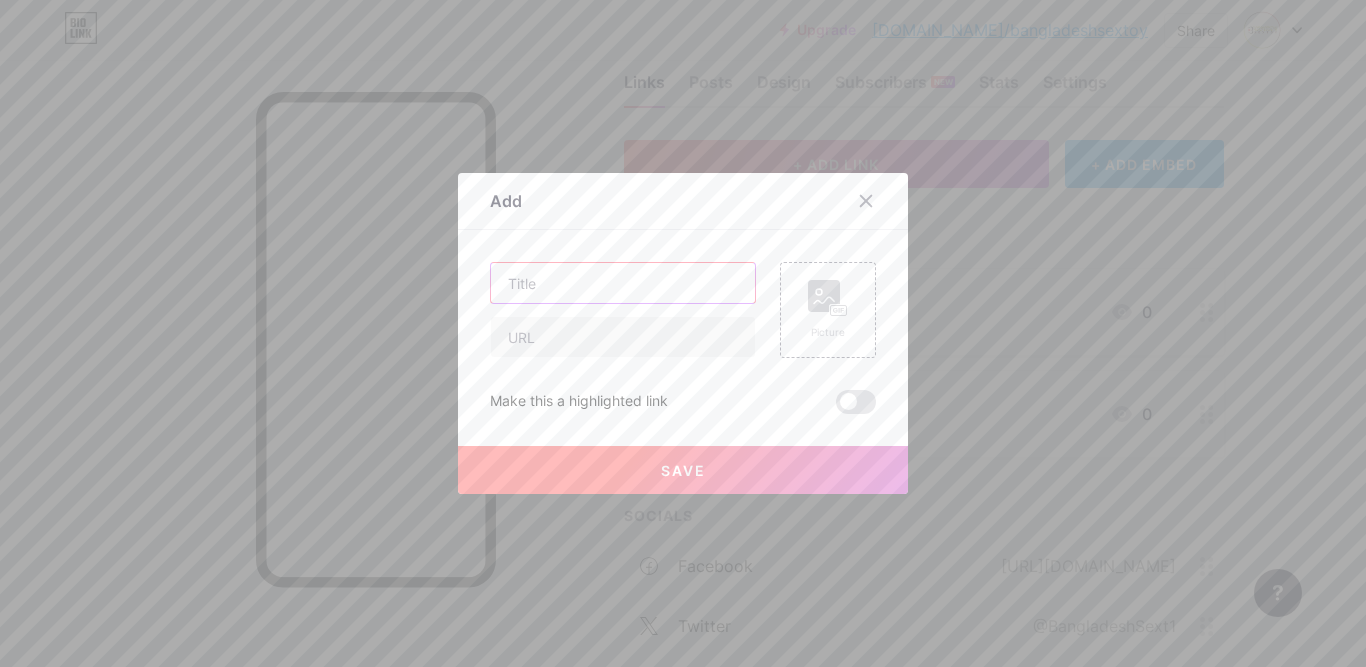 click at bounding box center (623, 283) 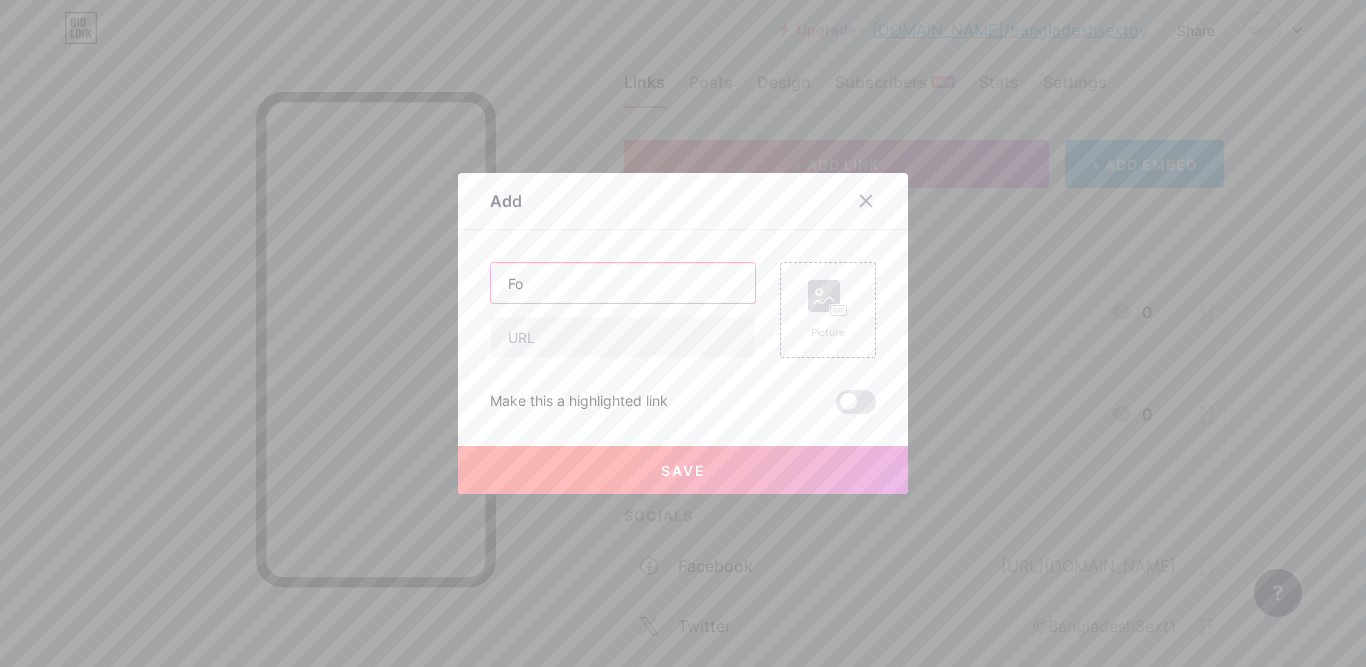 type on "F" 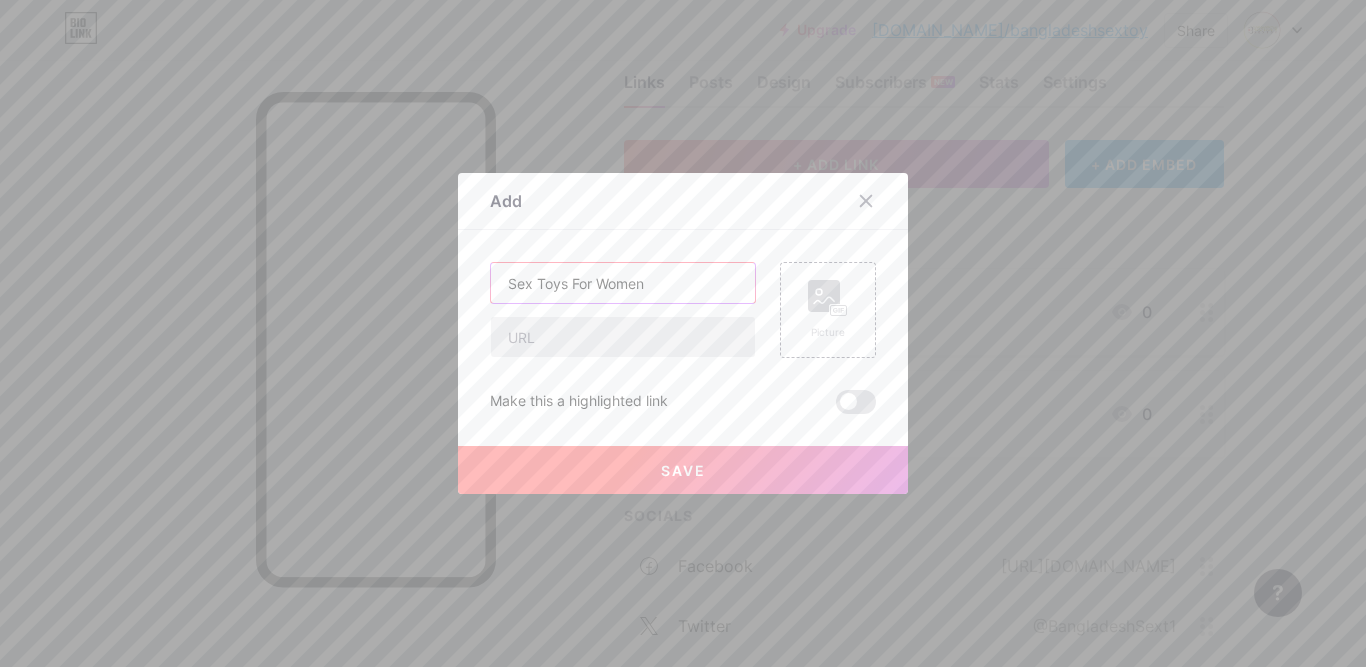 type on "Sex Toys For Women" 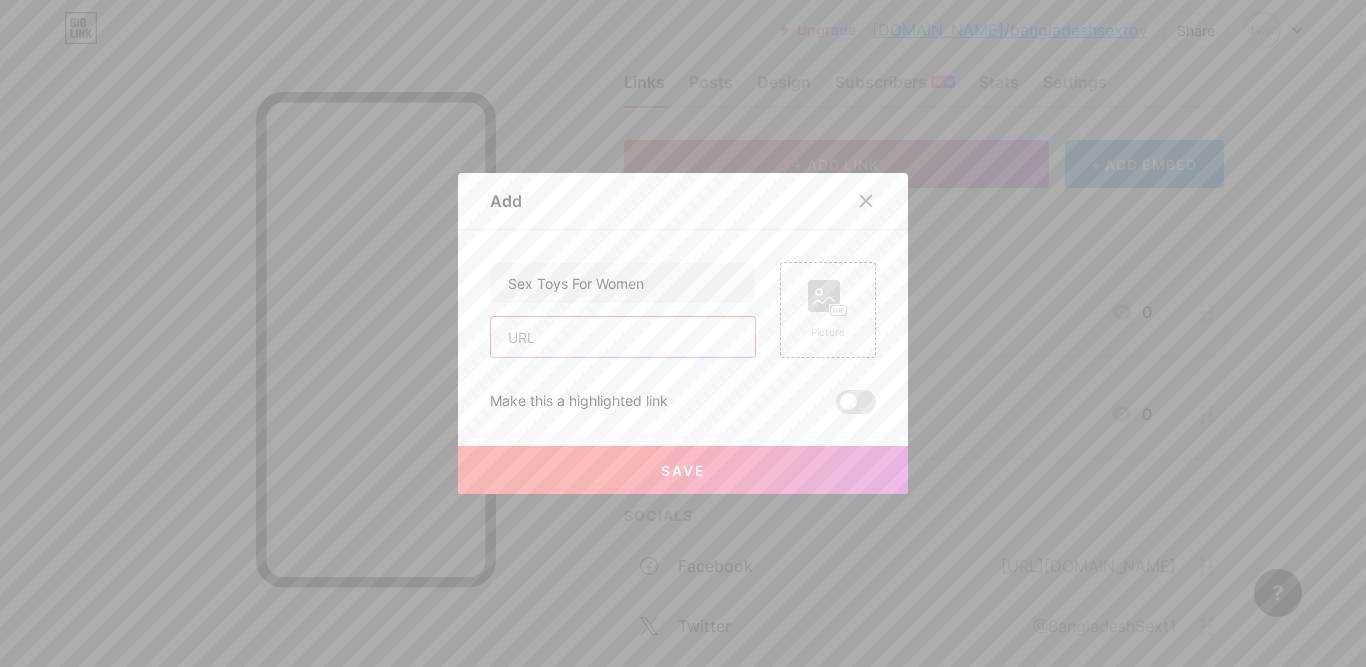 click at bounding box center [623, 337] 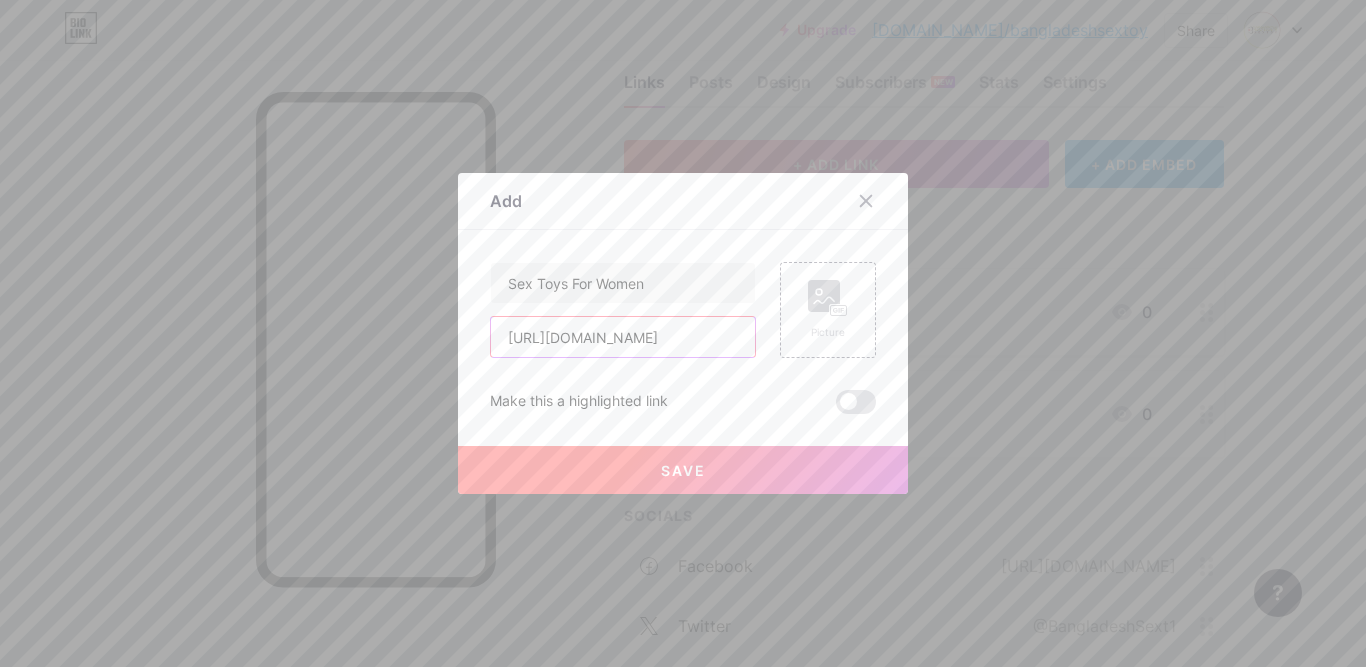 scroll, scrollTop: 0, scrollLeft: 184, axis: horizontal 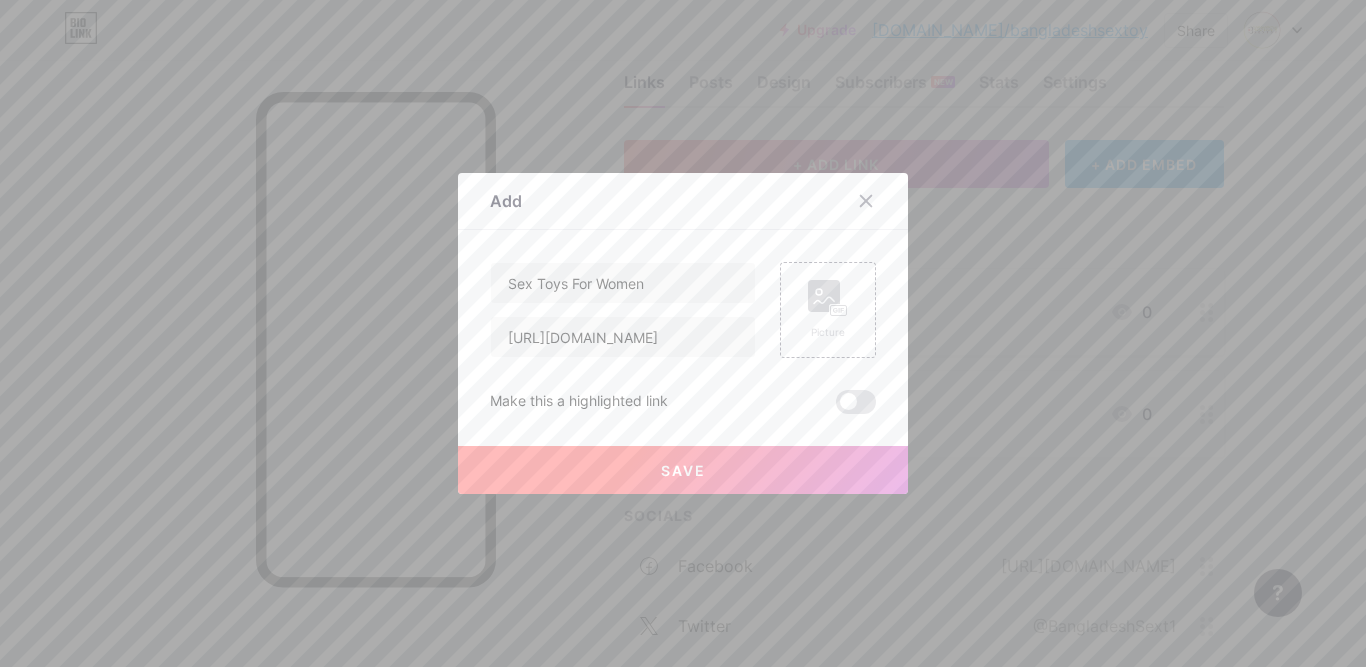 click at bounding box center [856, 402] 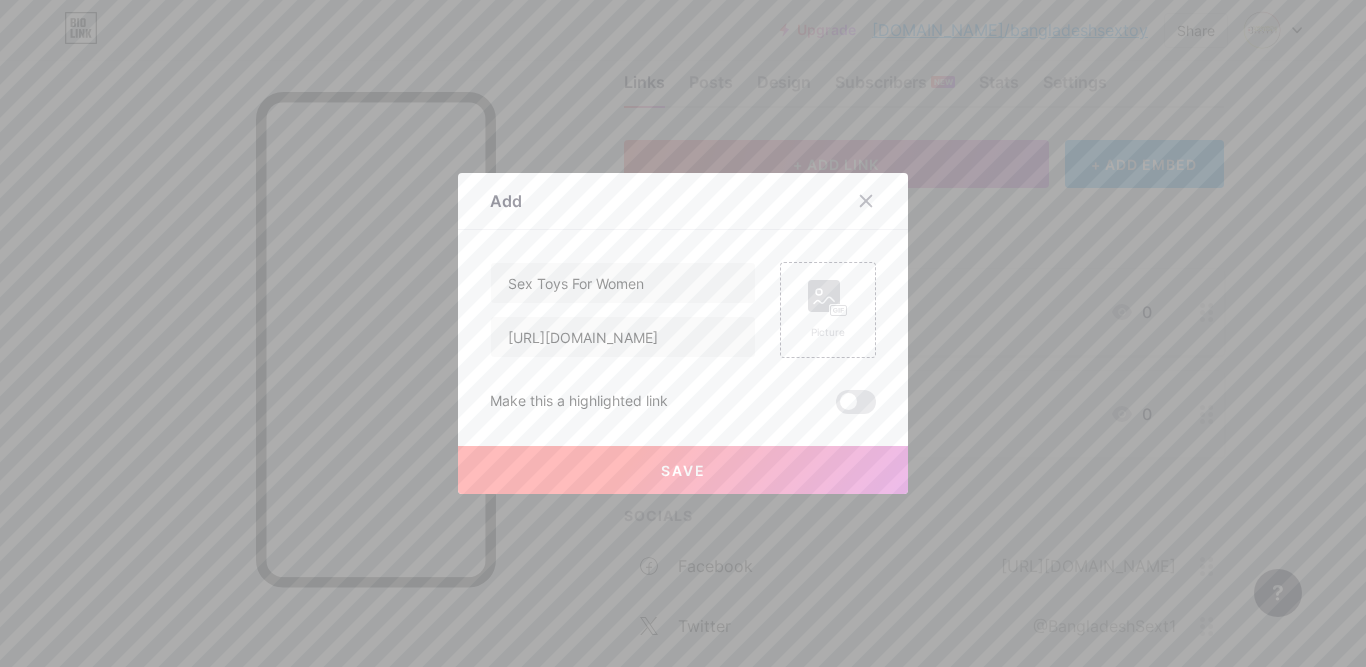 scroll, scrollTop: 0, scrollLeft: 0, axis: both 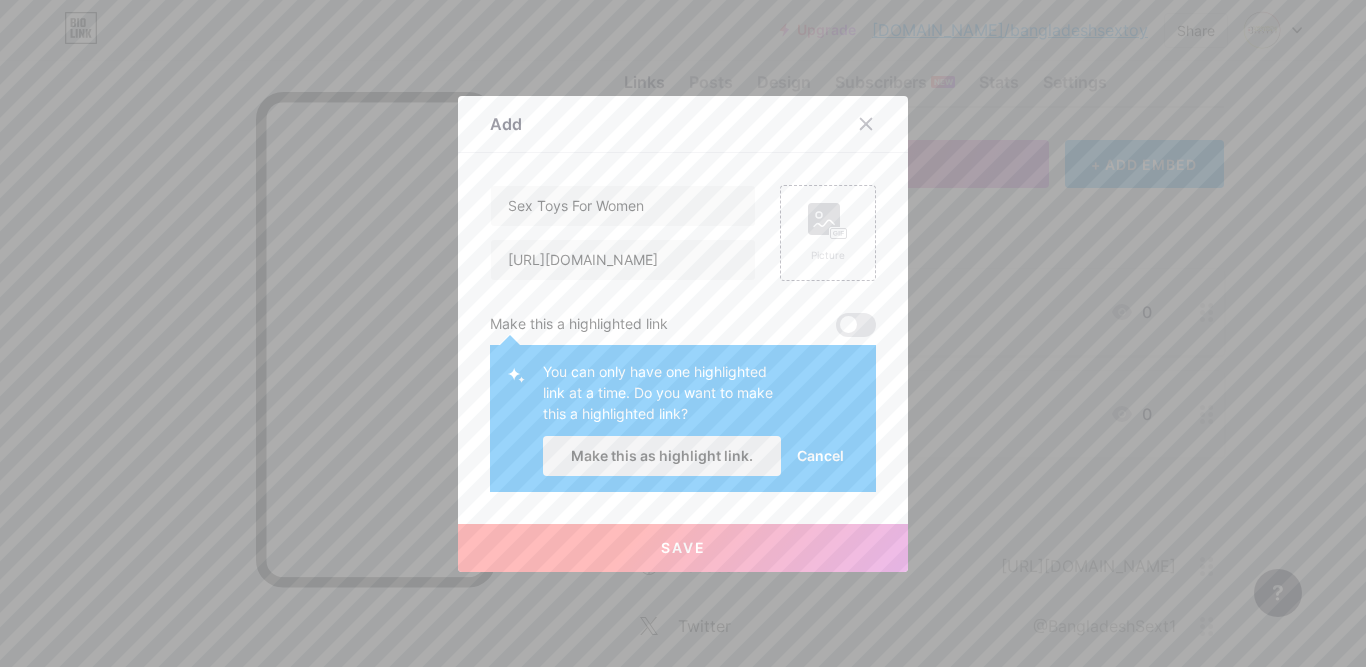 click on "Make this as highlight link." at bounding box center [662, 455] 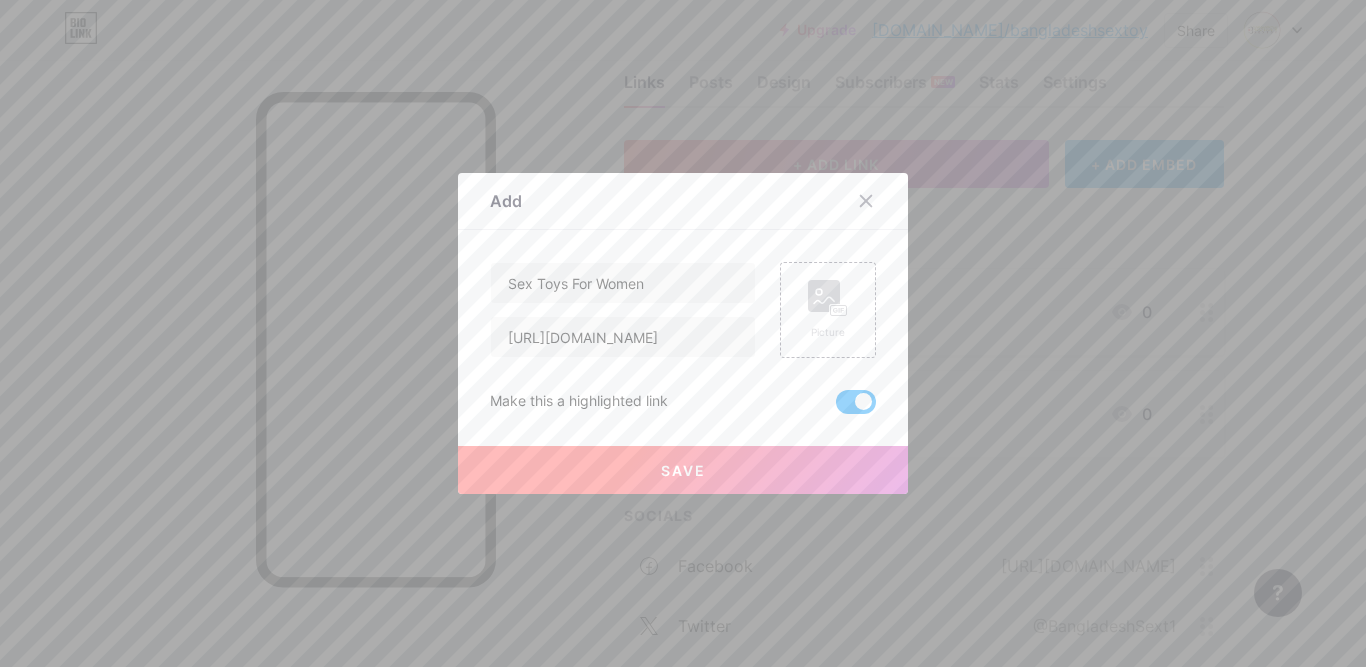 click on "Save" at bounding box center (683, 470) 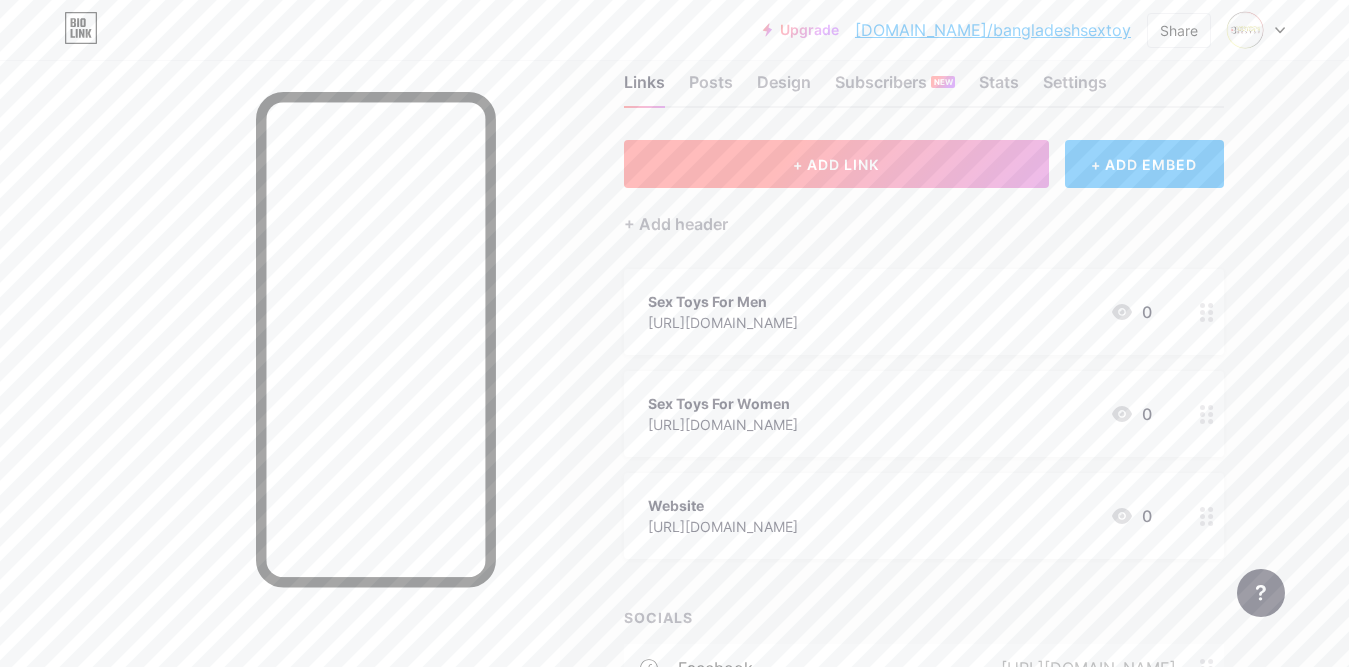 click on "+ ADD LINK" at bounding box center (836, 164) 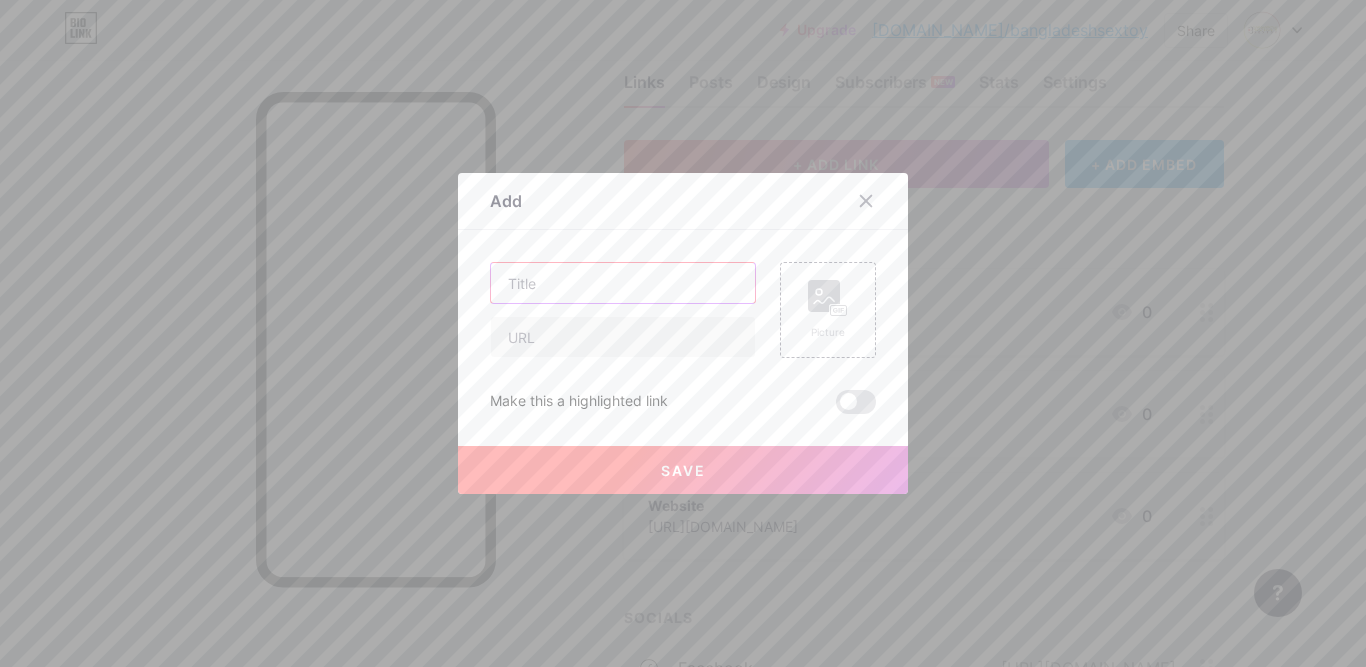 click at bounding box center [623, 283] 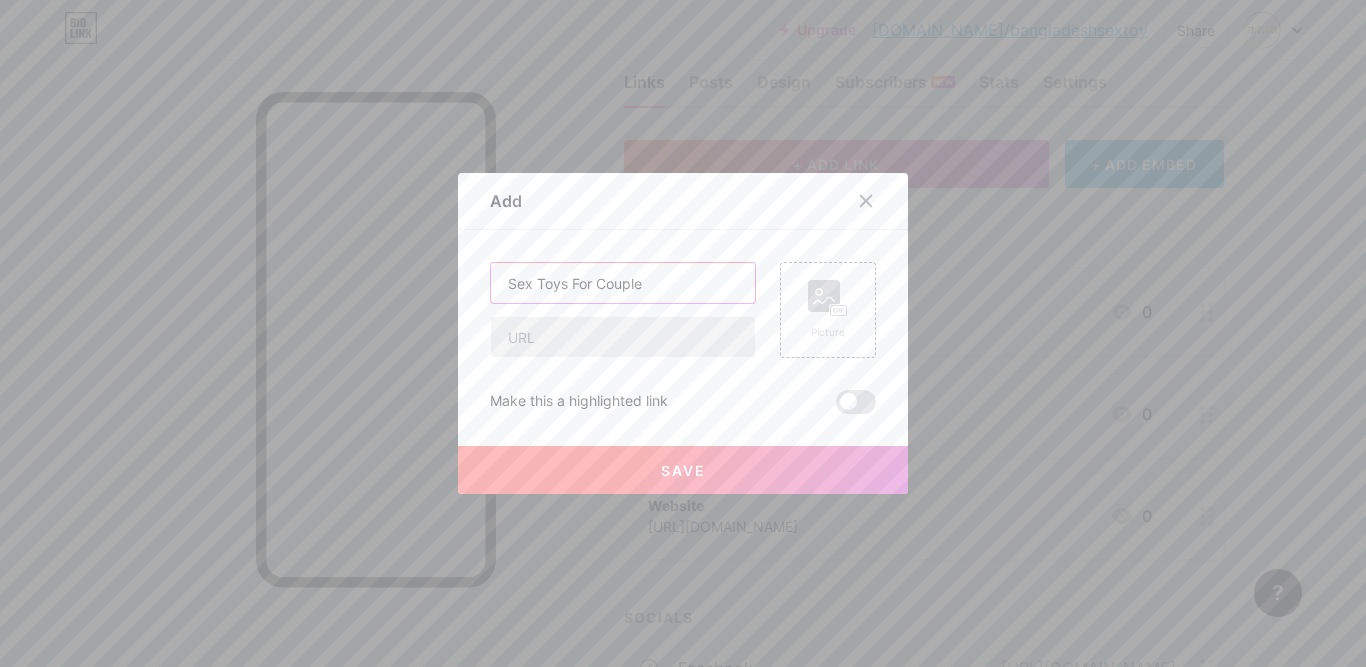 type on "Sex Toys For Couple" 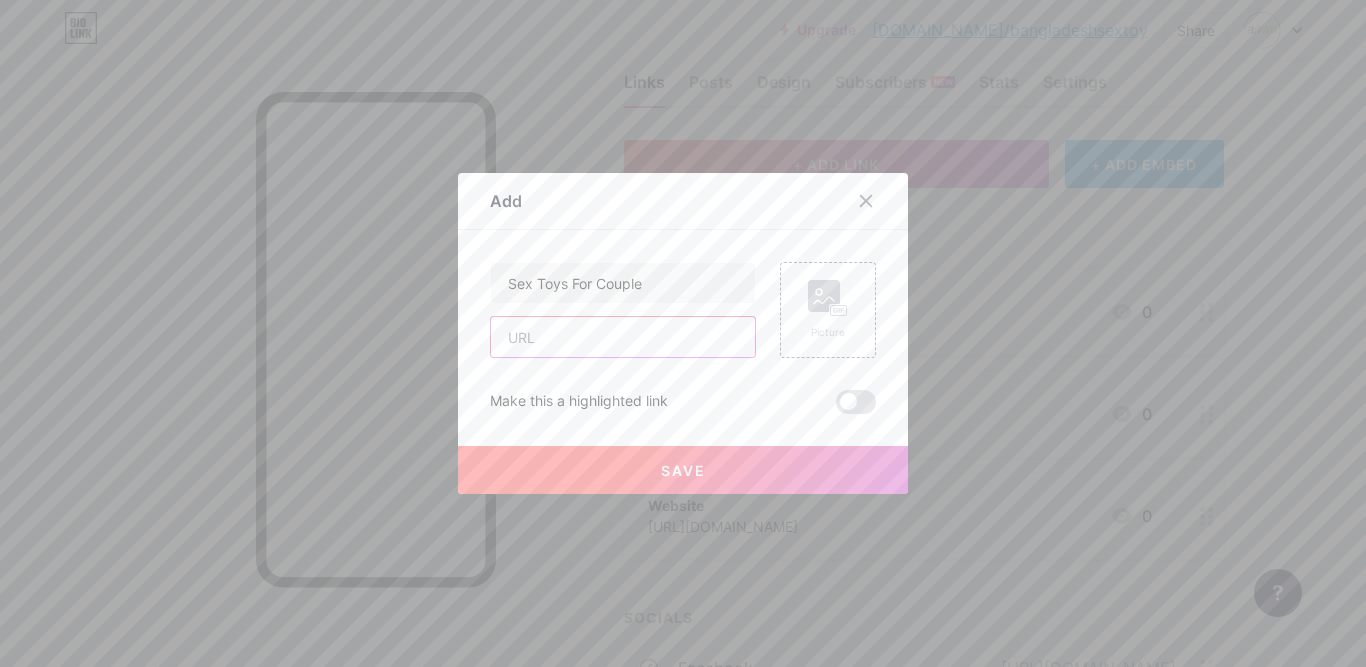 click at bounding box center (623, 337) 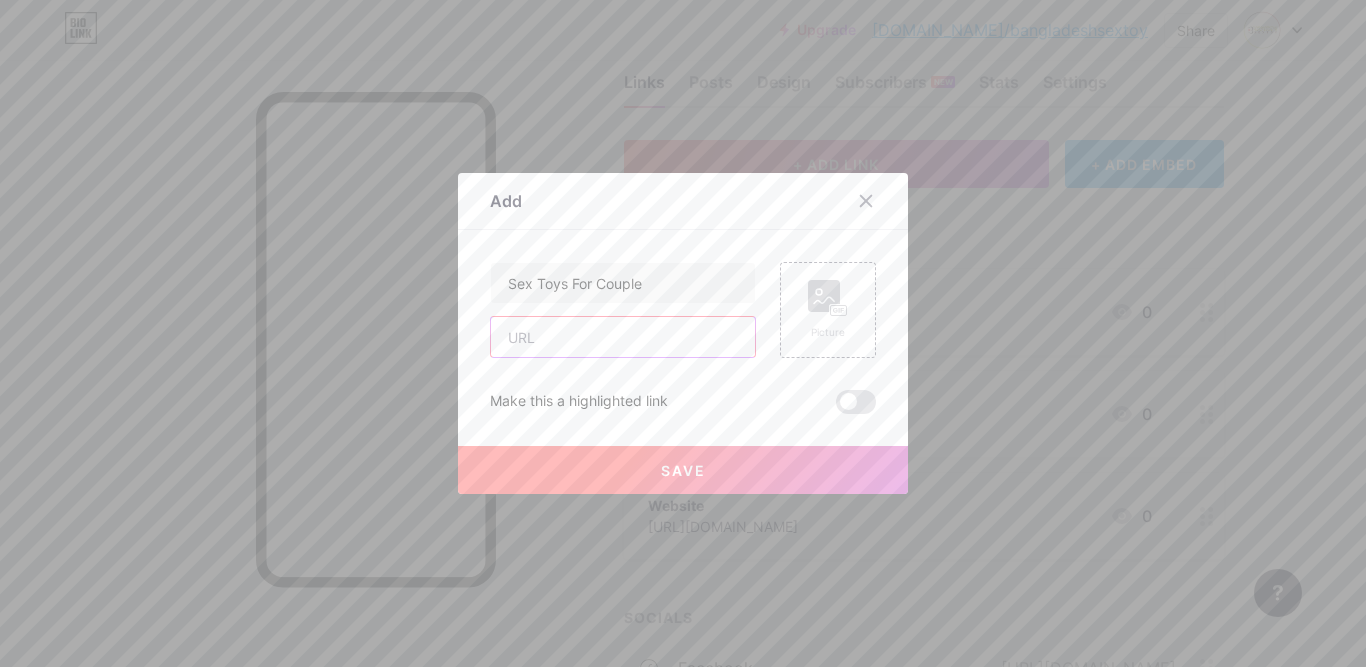 paste on "[URL][DOMAIN_NAME]" 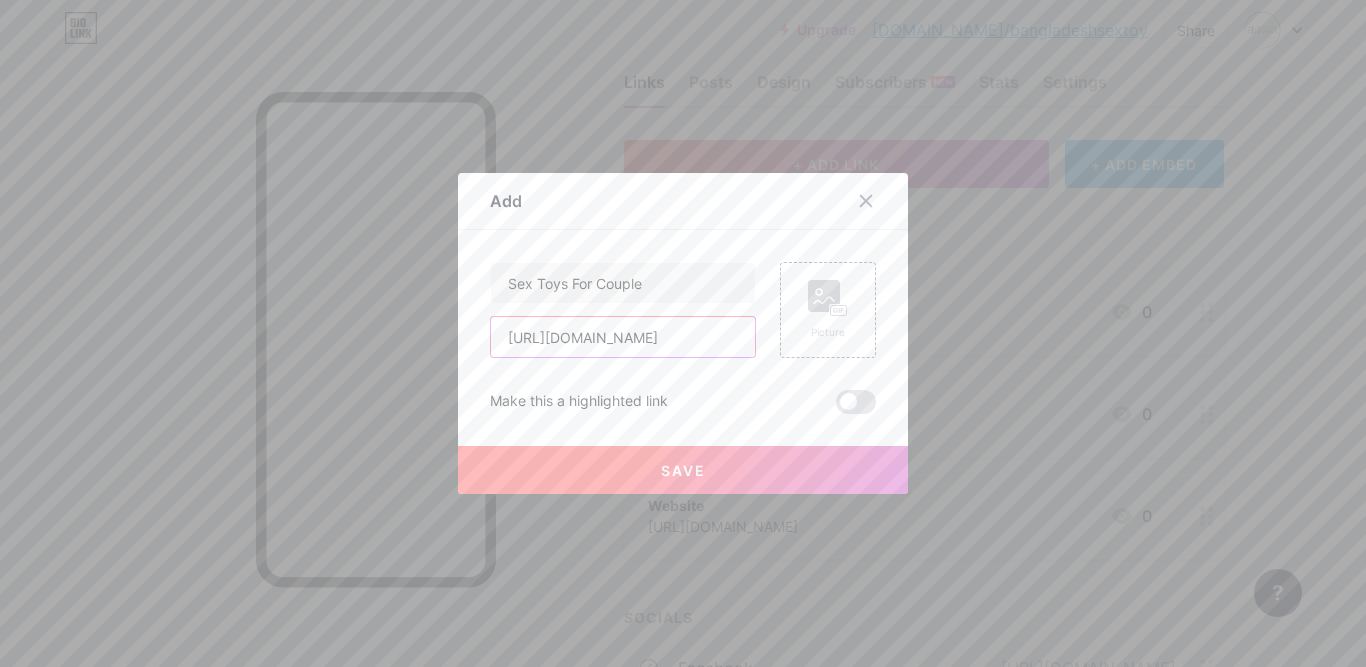 scroll, scrollTop: 0, scrollLeft: 207, axis: horizontal 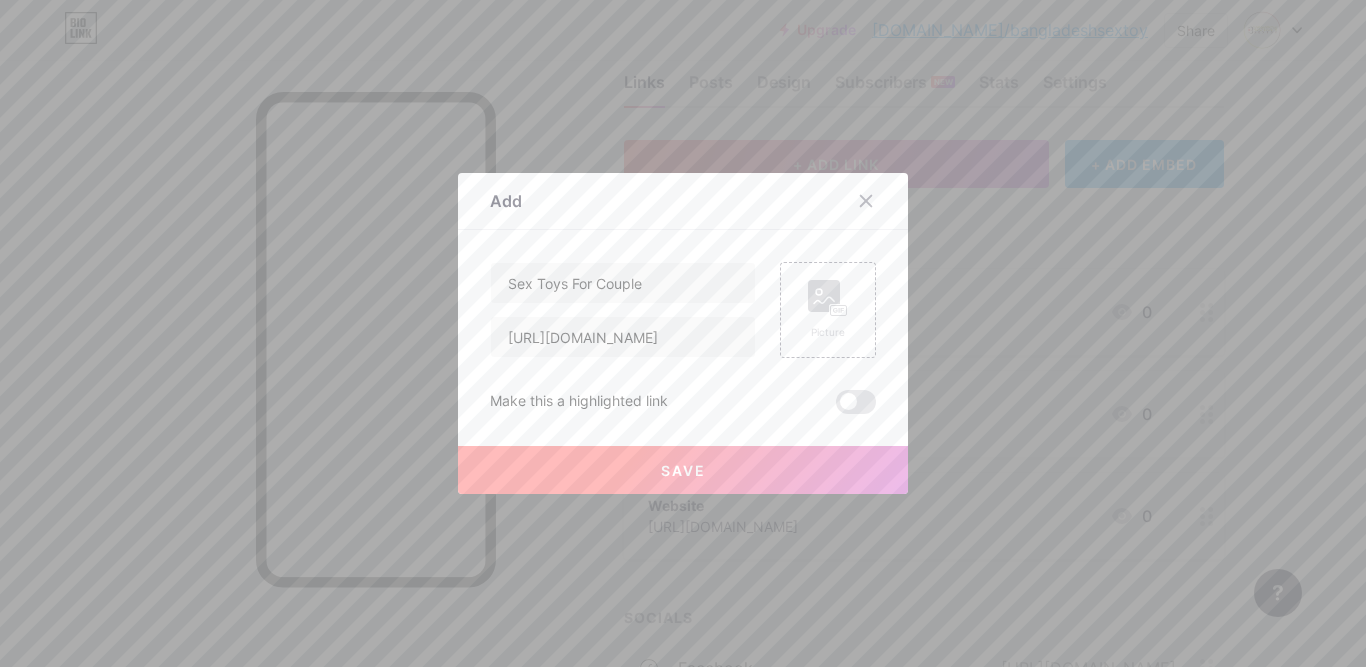 click at bounding box center [856, 402] 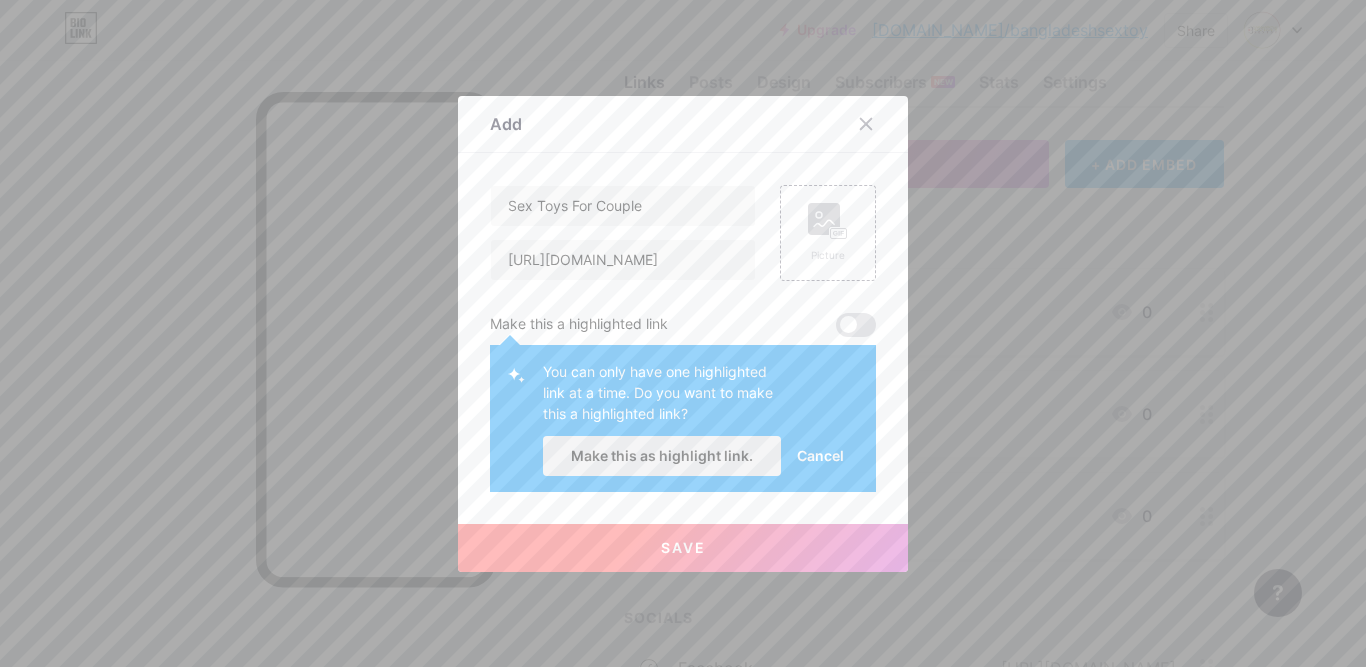 click on "Make this as highlight link." at bounding box center [662, 455] 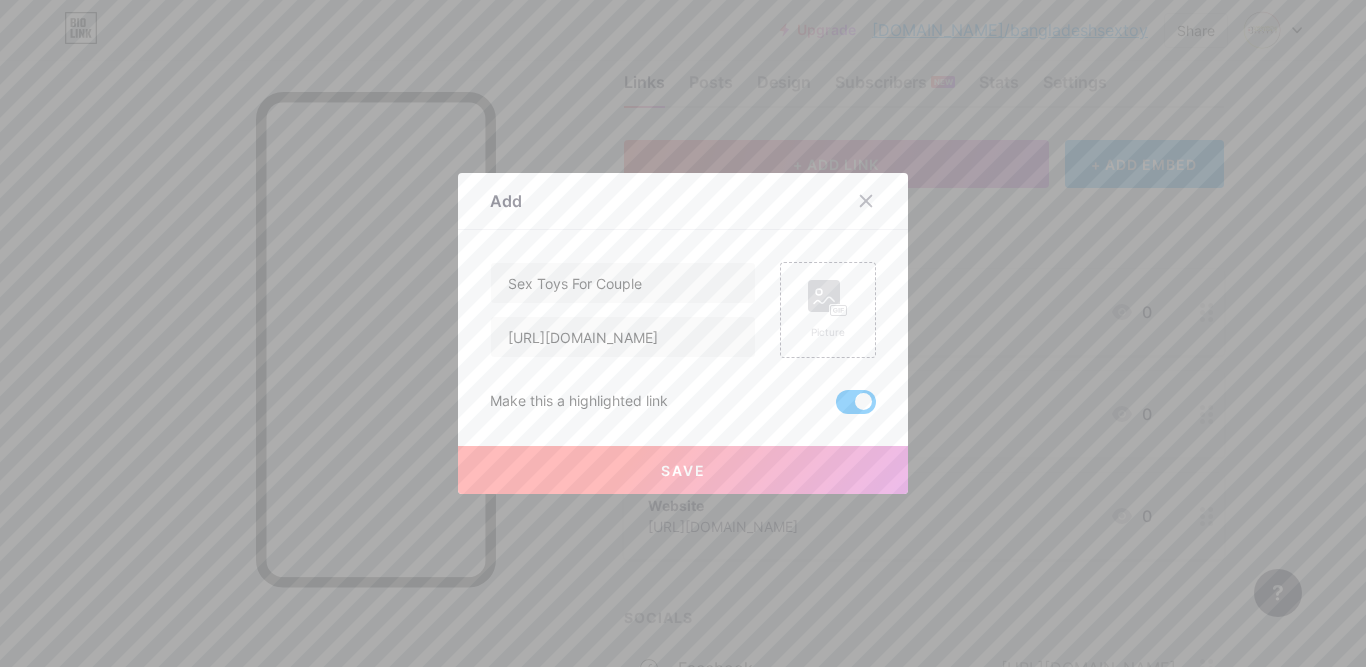 click on "Save" at bounding box center (683, 470) 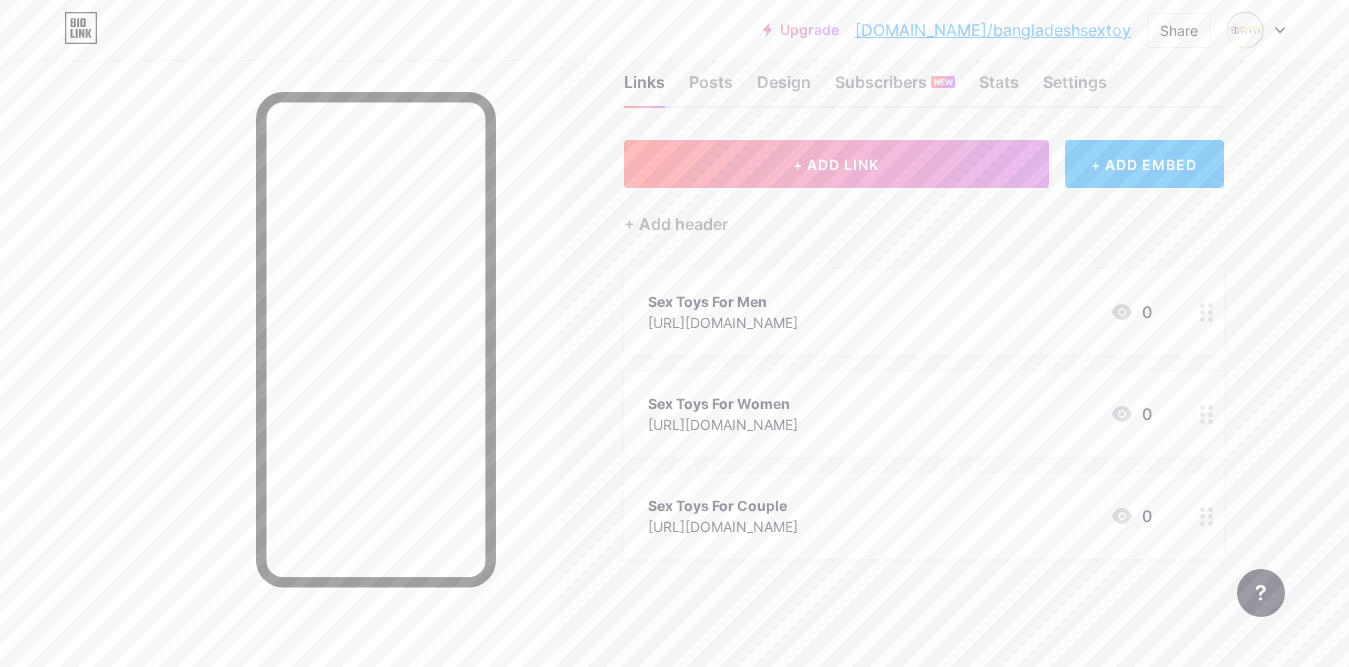 type 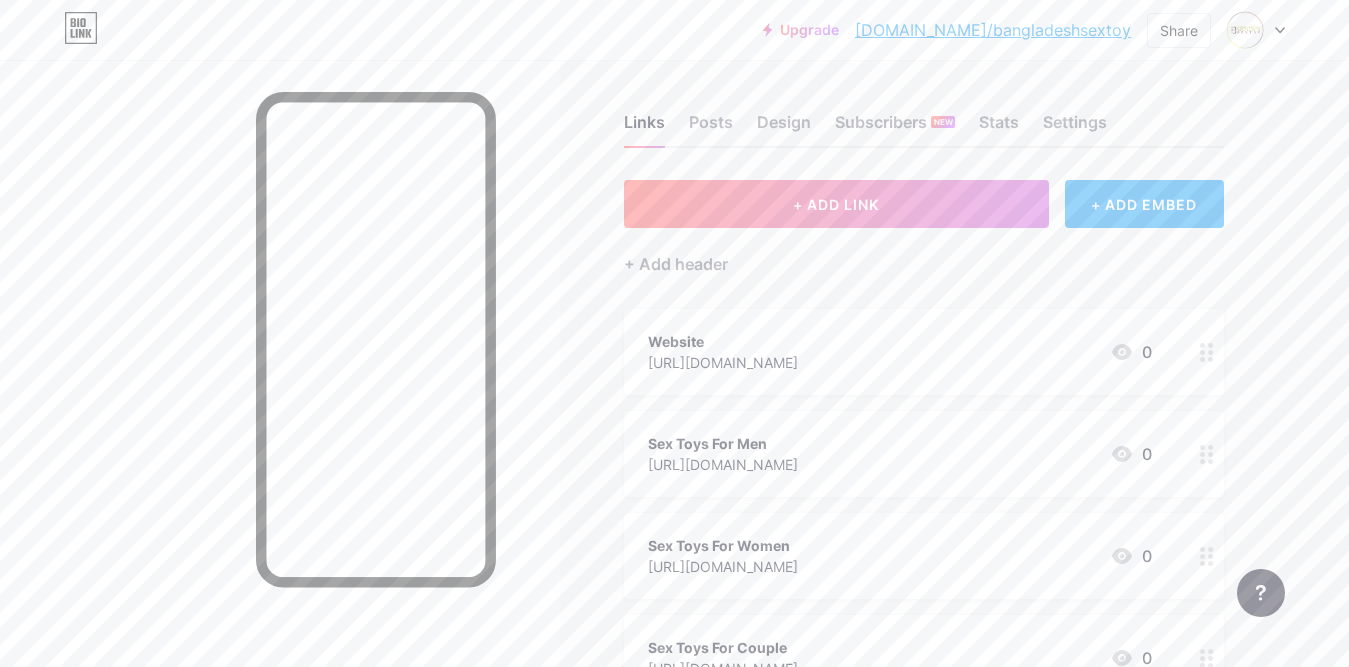 scroll, scrollTop: 0, scrollLeft: 0, axis: both 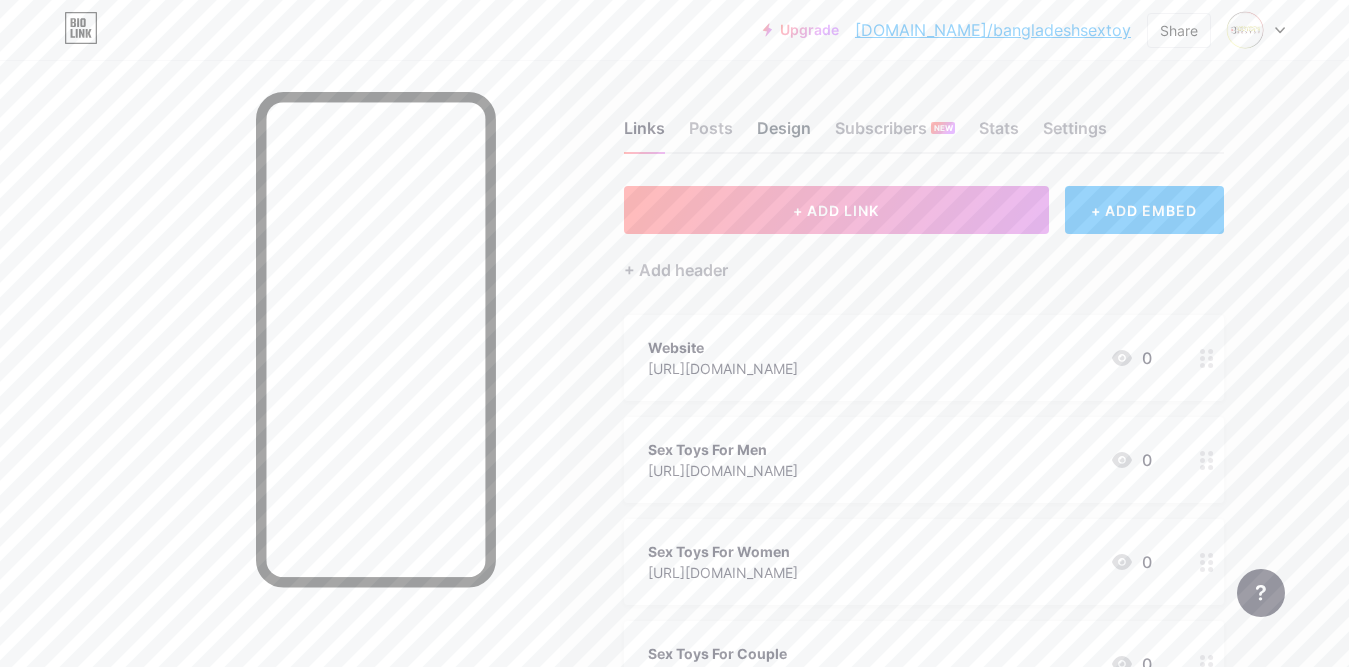 click on "Design" at bounding box center (784, 134) 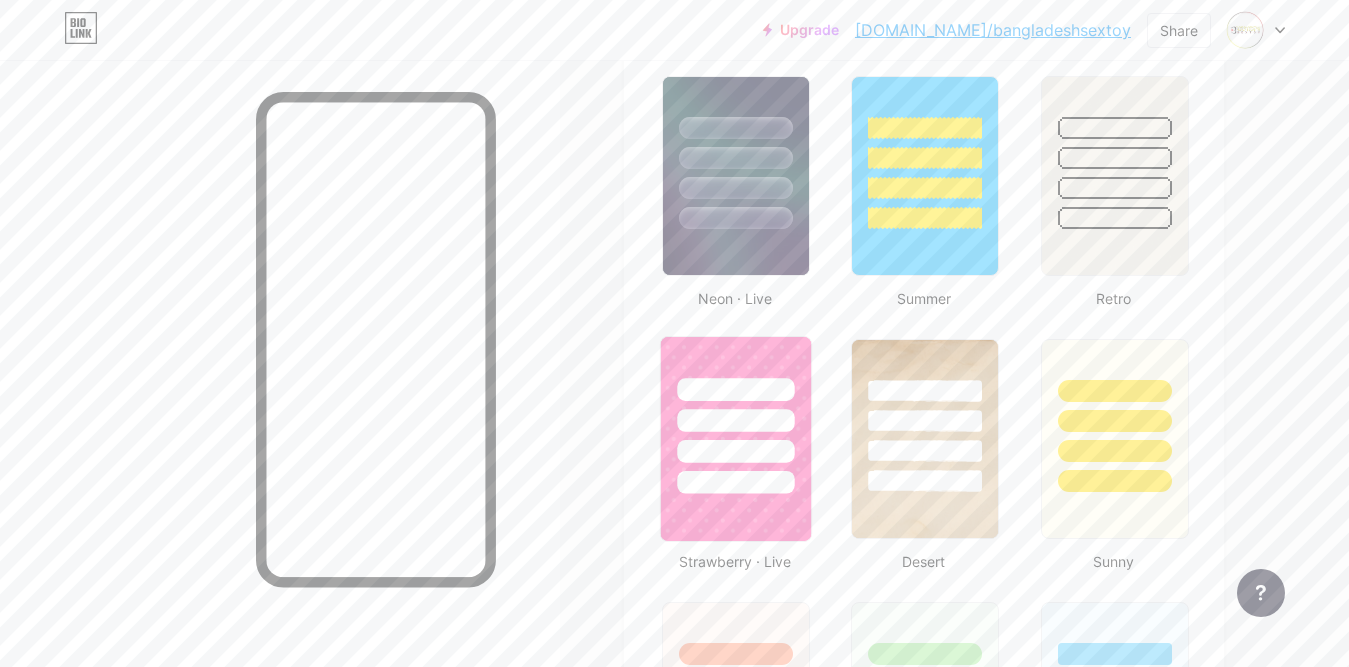 scroll, scrollTop: 1400, scrollLeft: 0, axis: vertical 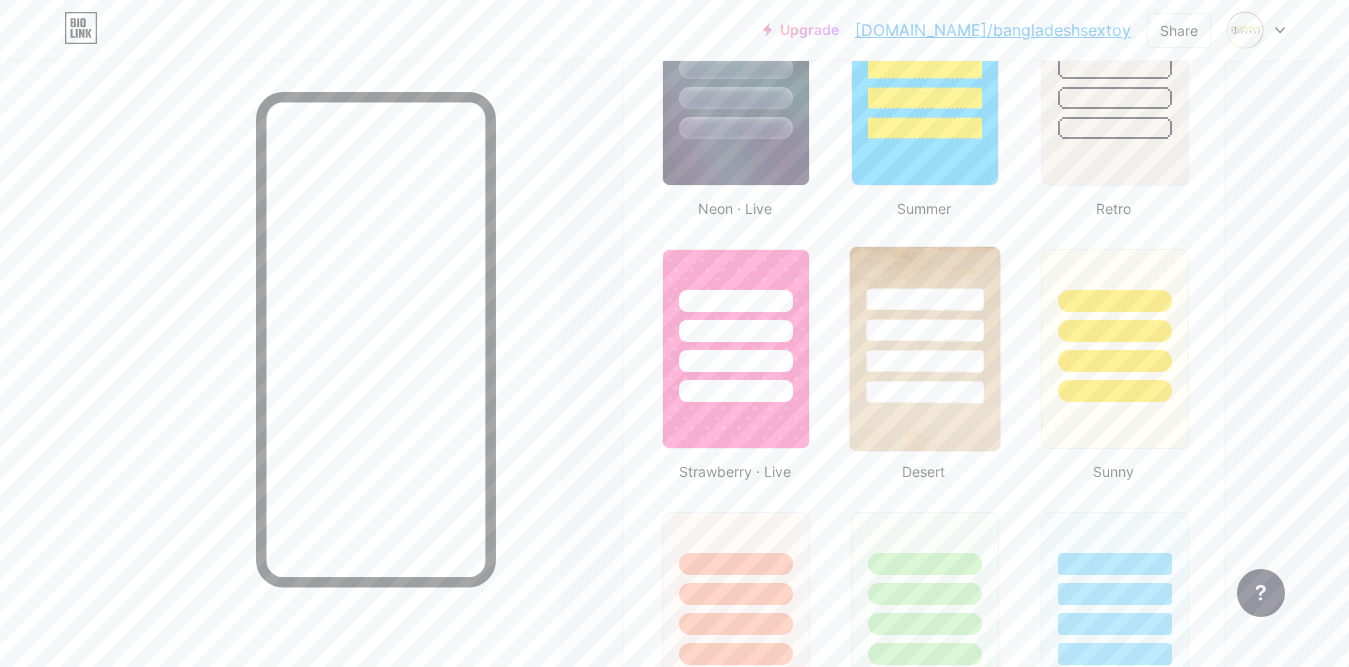 click at bounding box center [925, 349] 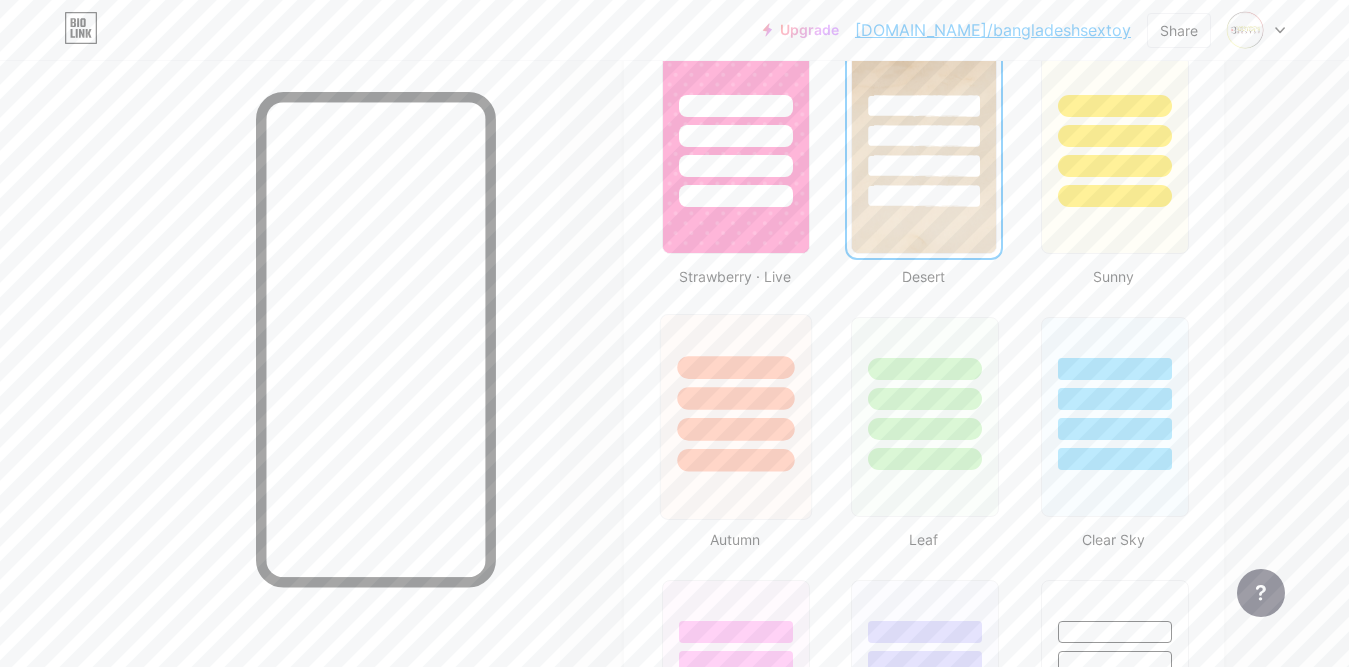 scroll, scrollTop: 1600, scrollLeft: 0, axis: vertical 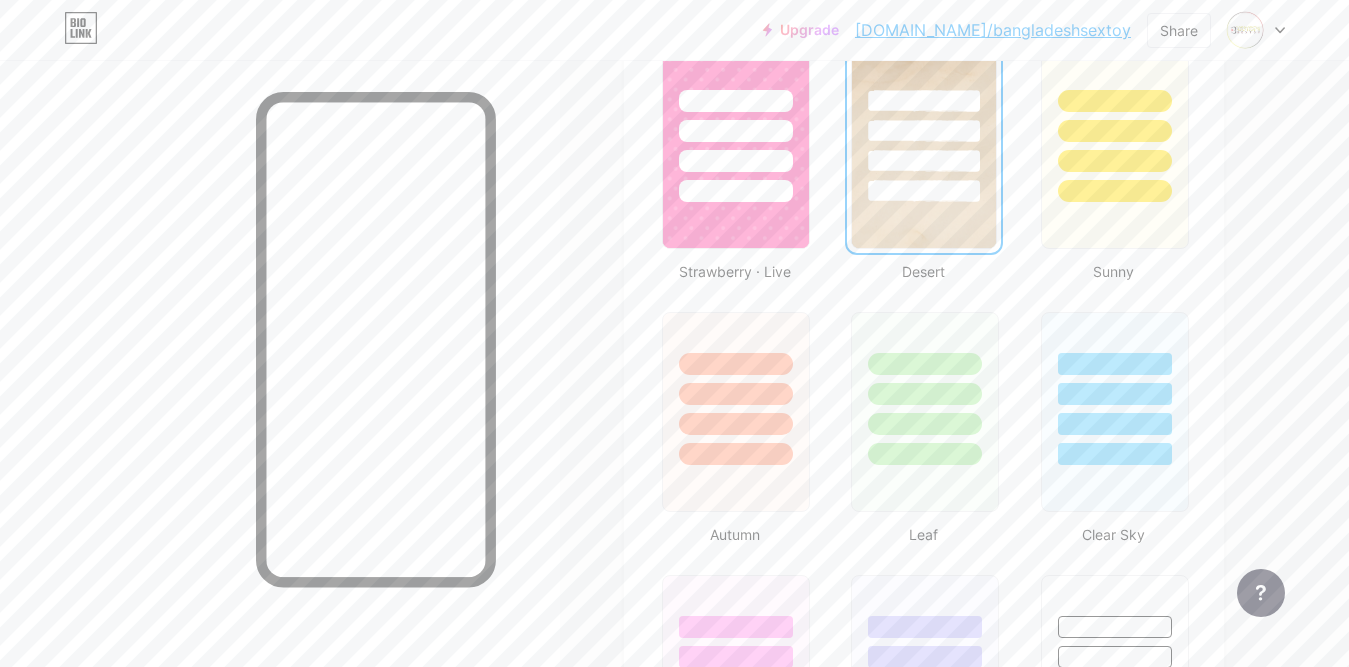 click at bounding box center [280, 393] 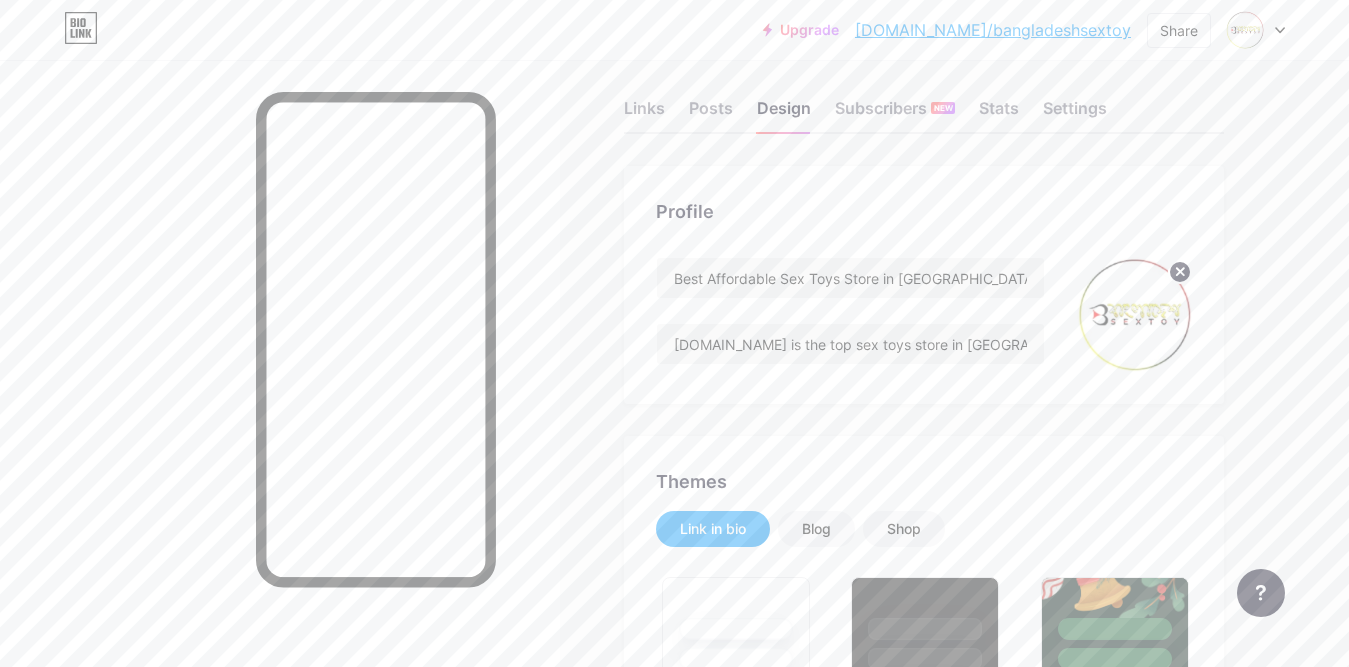scroll, scrollTop: 0, scrollLeft: 0, axis: both 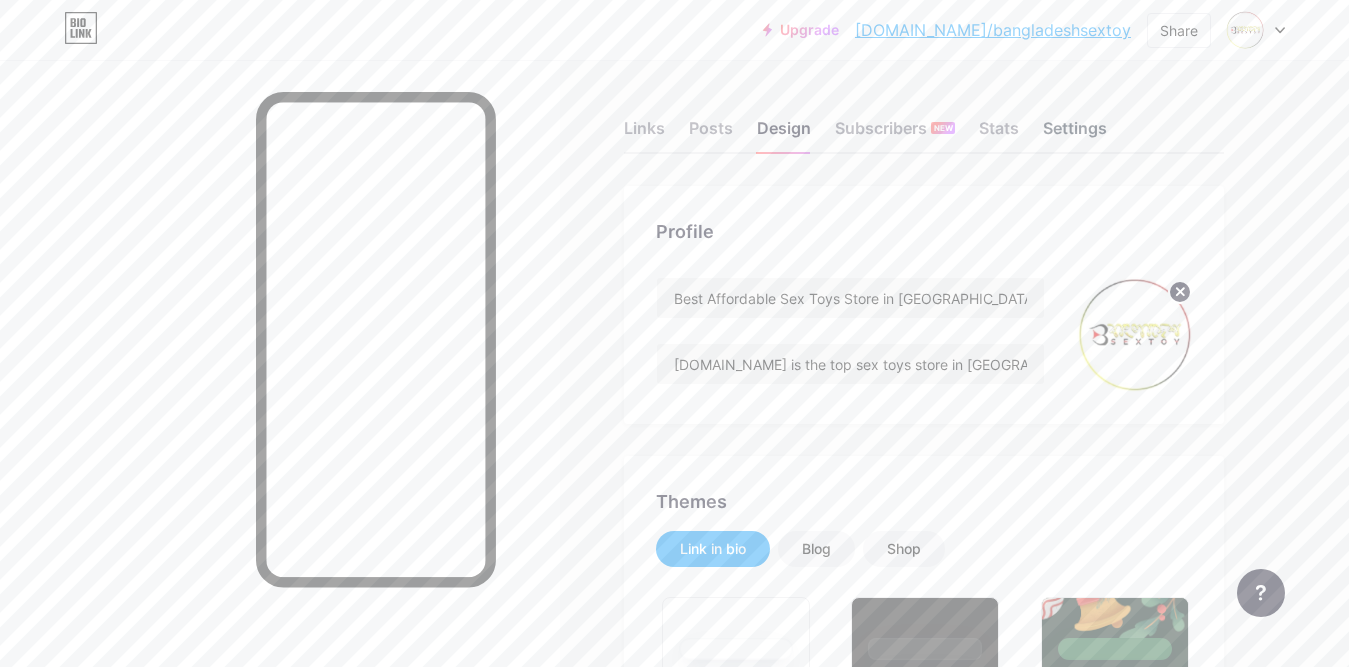 click on "Settings" at bounding box center (1075, 134) 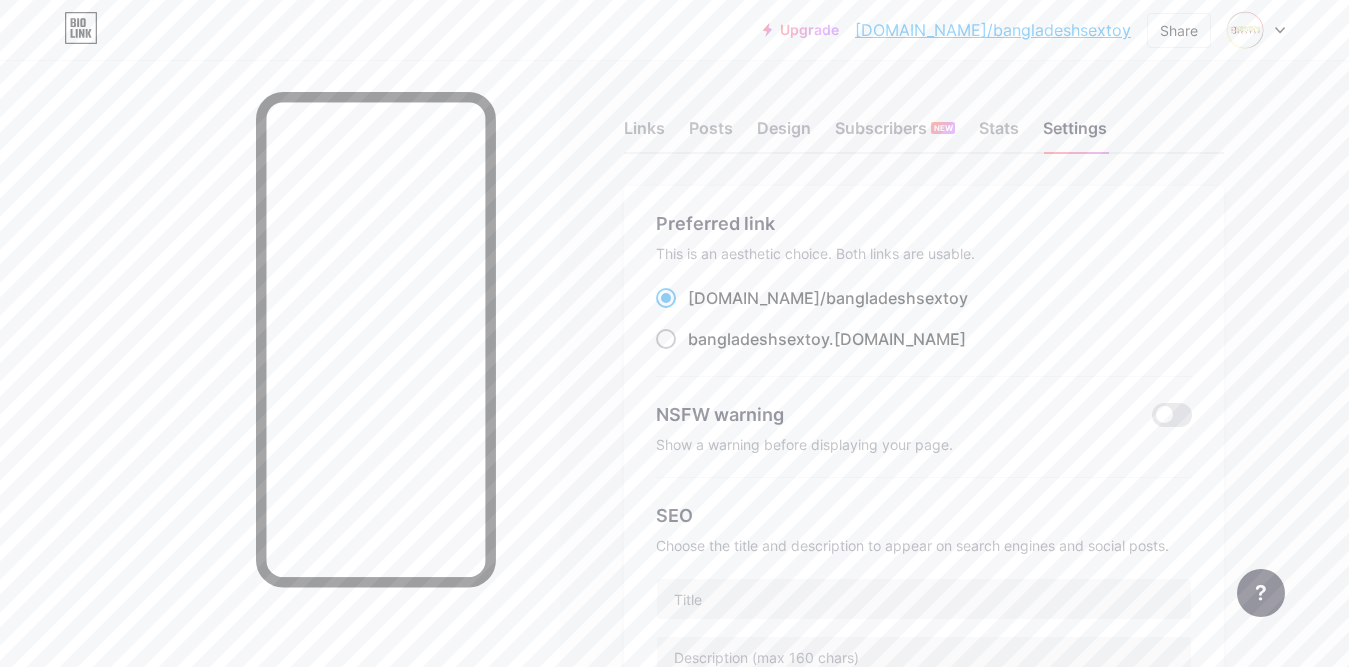 click at bounding box center [666, 339] 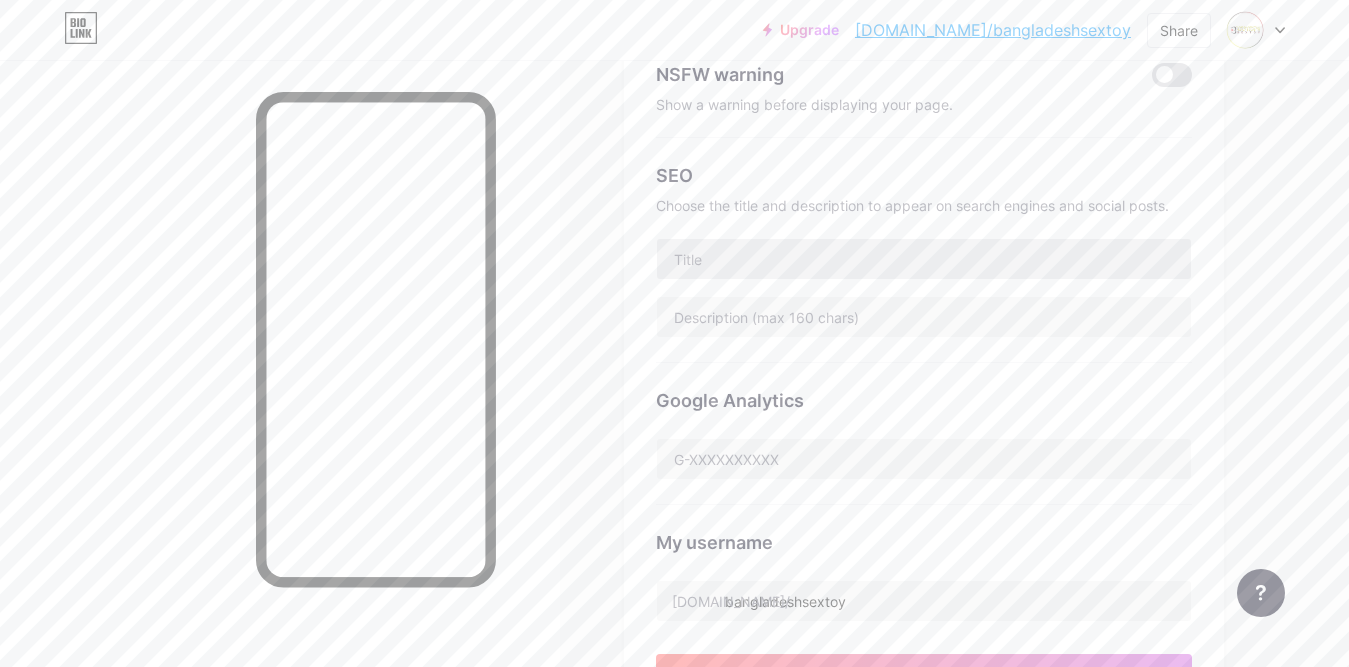 scroll, scrollTop: 300, scrollLeft: 0, axis: vertical 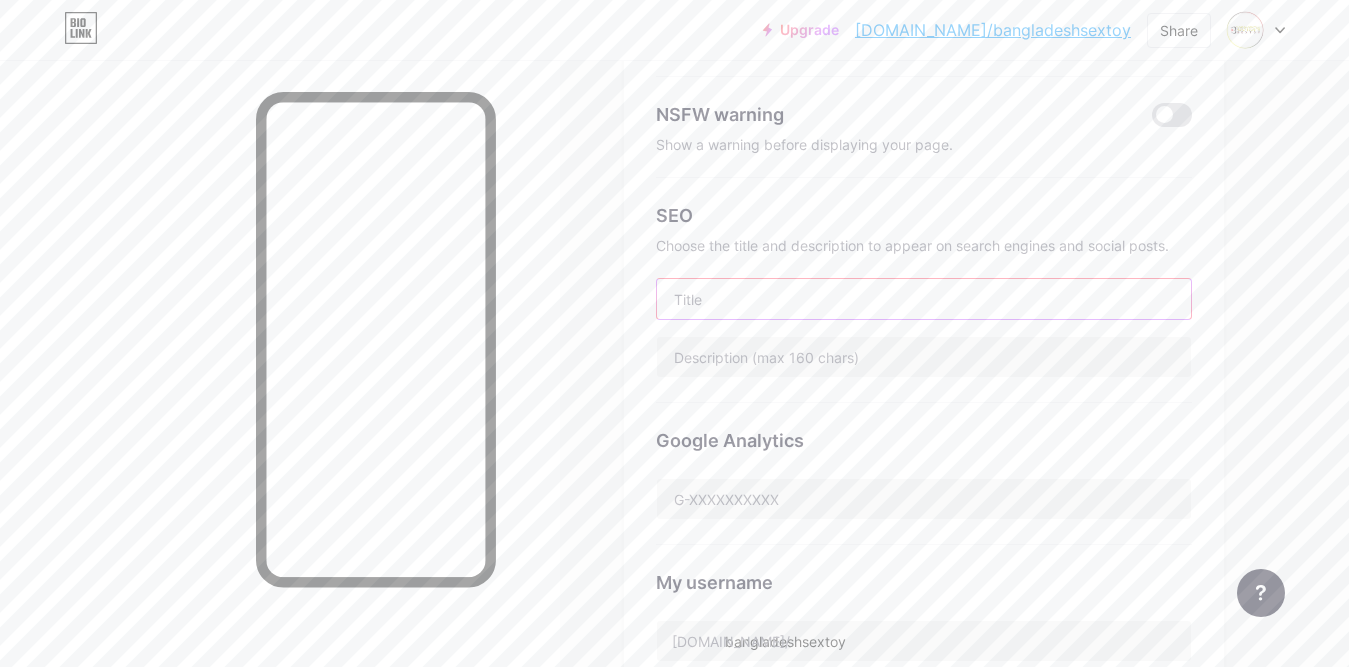 click at bounding box center (924, 299) 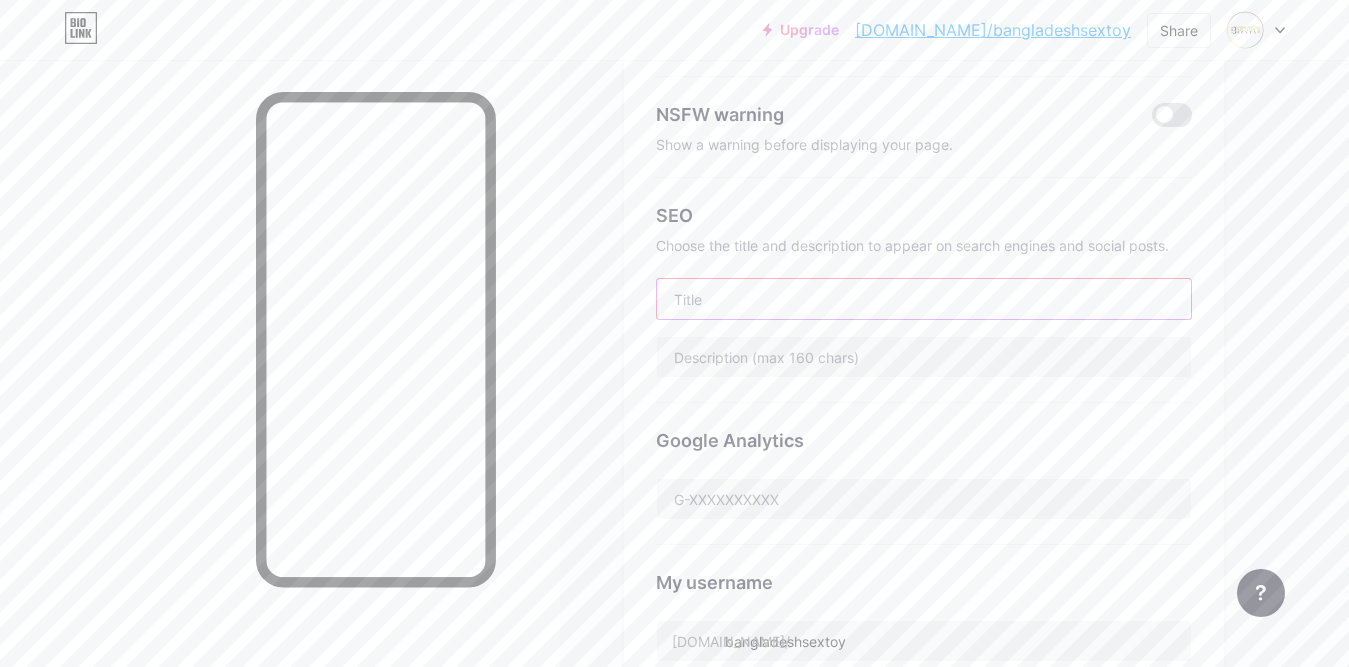 paste on "Best Affordable Sex Toys Store in [GEOGRAPHIC_DATA] – [DOMAIN_NAME]" 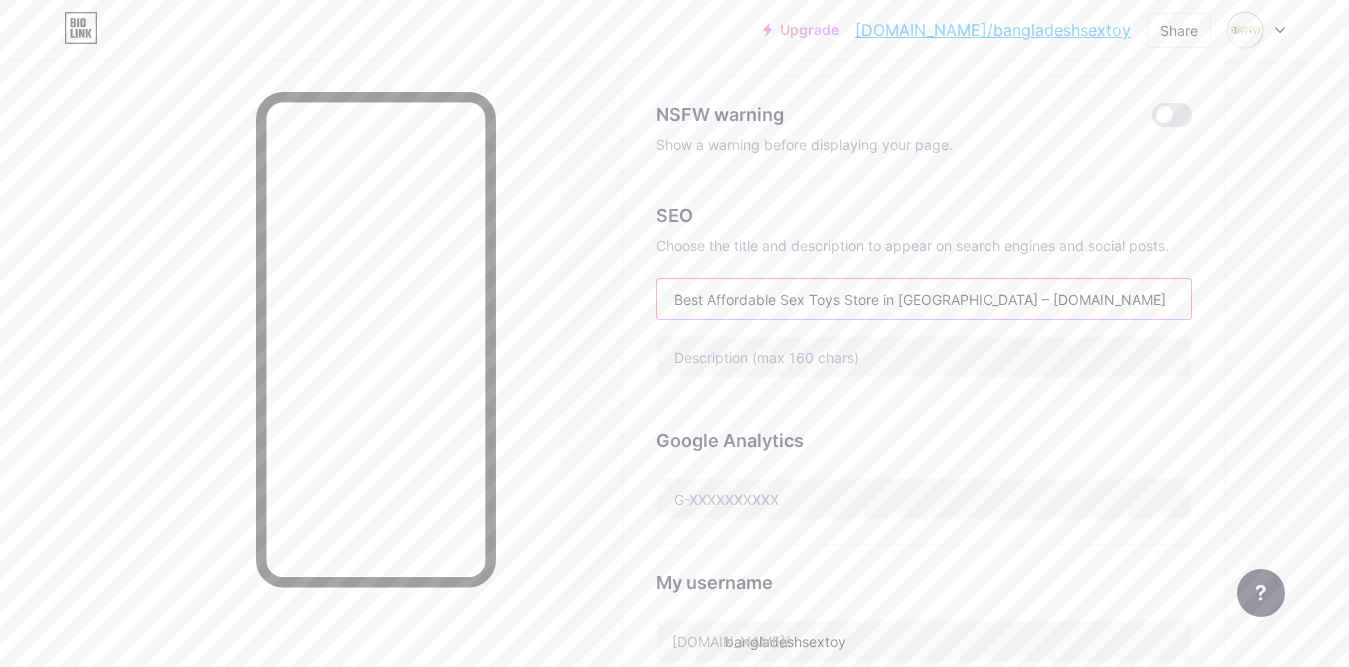 type on "Best Affordable Sex Toys Store in [GEOGRAPHIC_DATA] – [DOMAIN_NAME]" 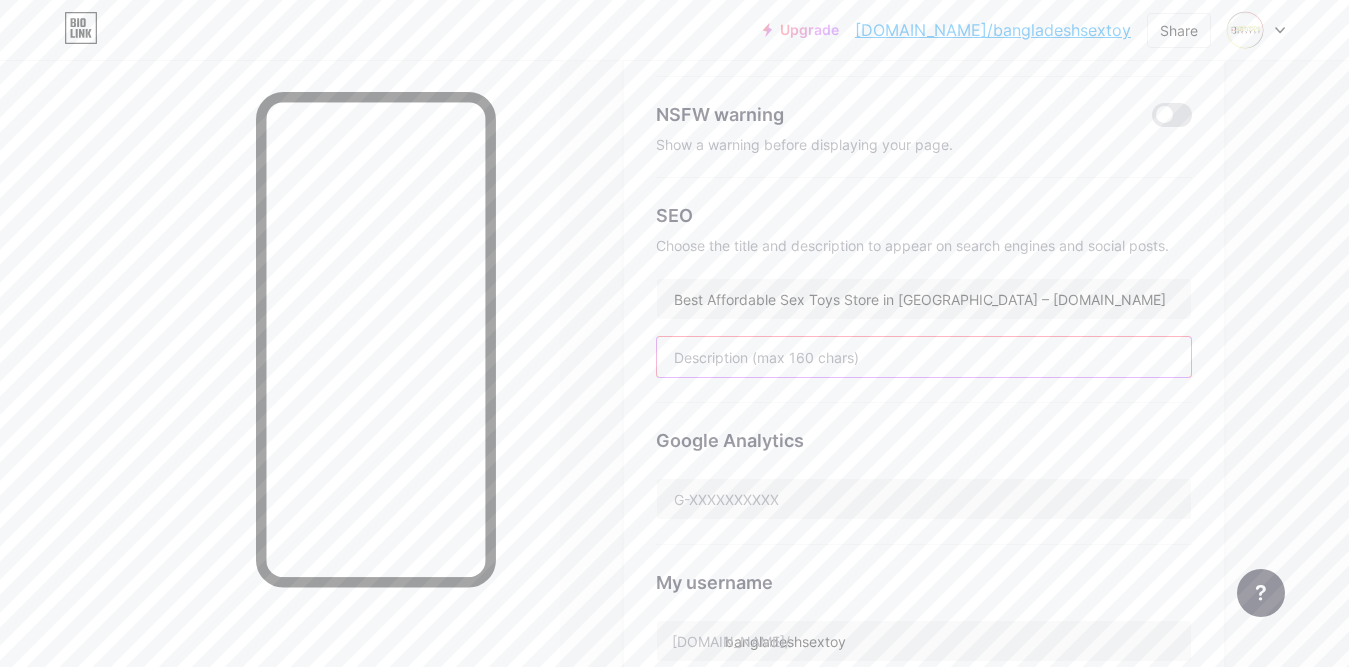 click at bounding box center [924, 357] 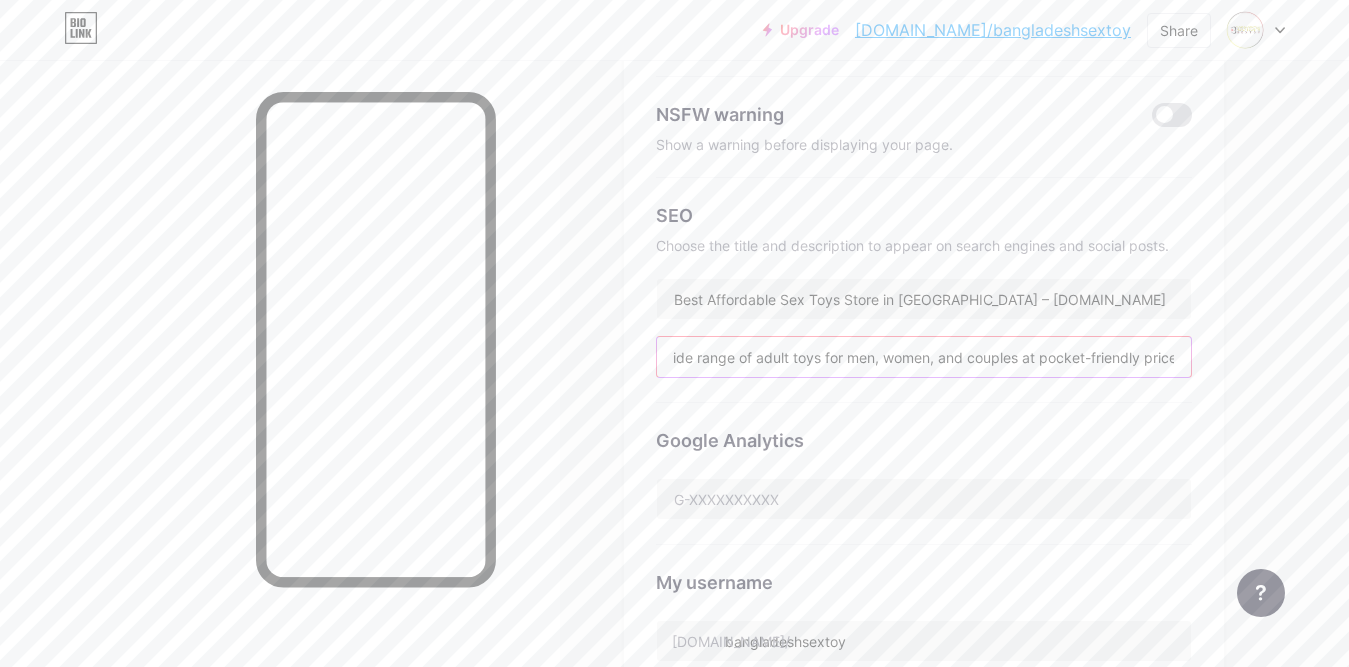 scroll, scrollTop: 0, scrollLeft: 516, axis: horizontal 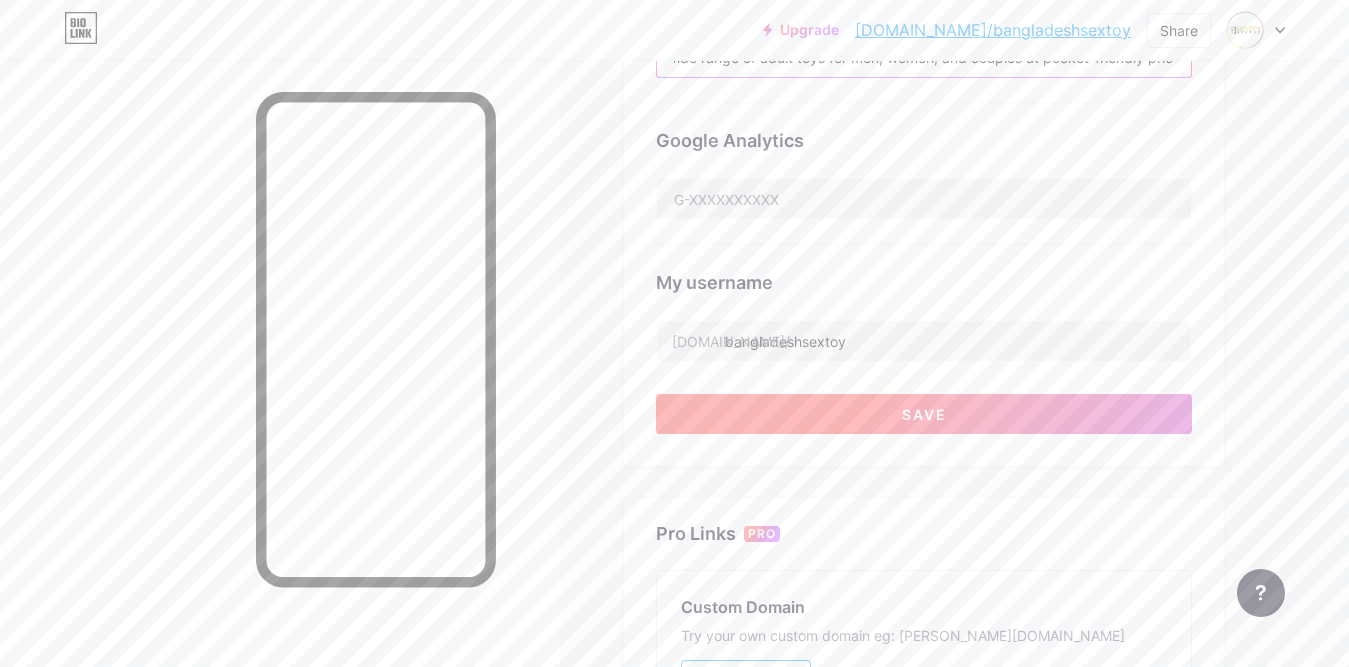 type on "[DOMAIN_NAME] is the top sex toys store in [GEOGRAPHIC_DATA], offering a wide range of adult toys for men, women, and couples at pocket-friendly prices." 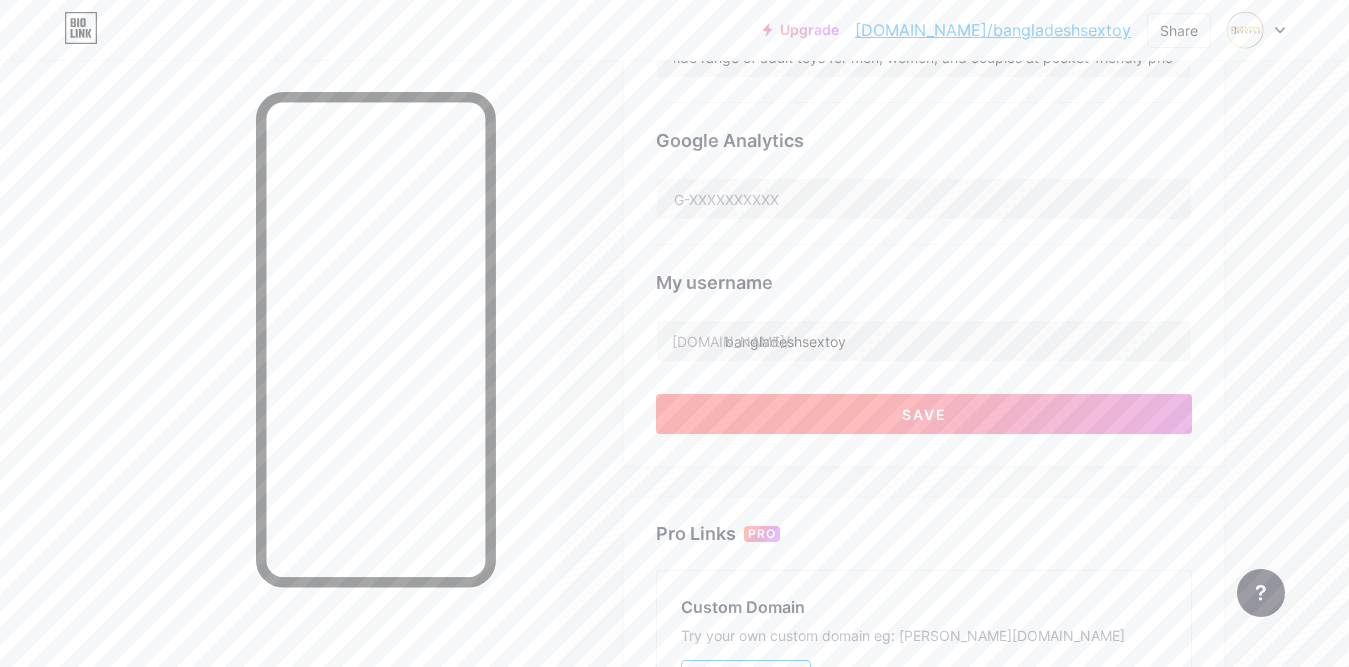 scroll, scrollTop: 0, scrollLeft: 0, axis: both 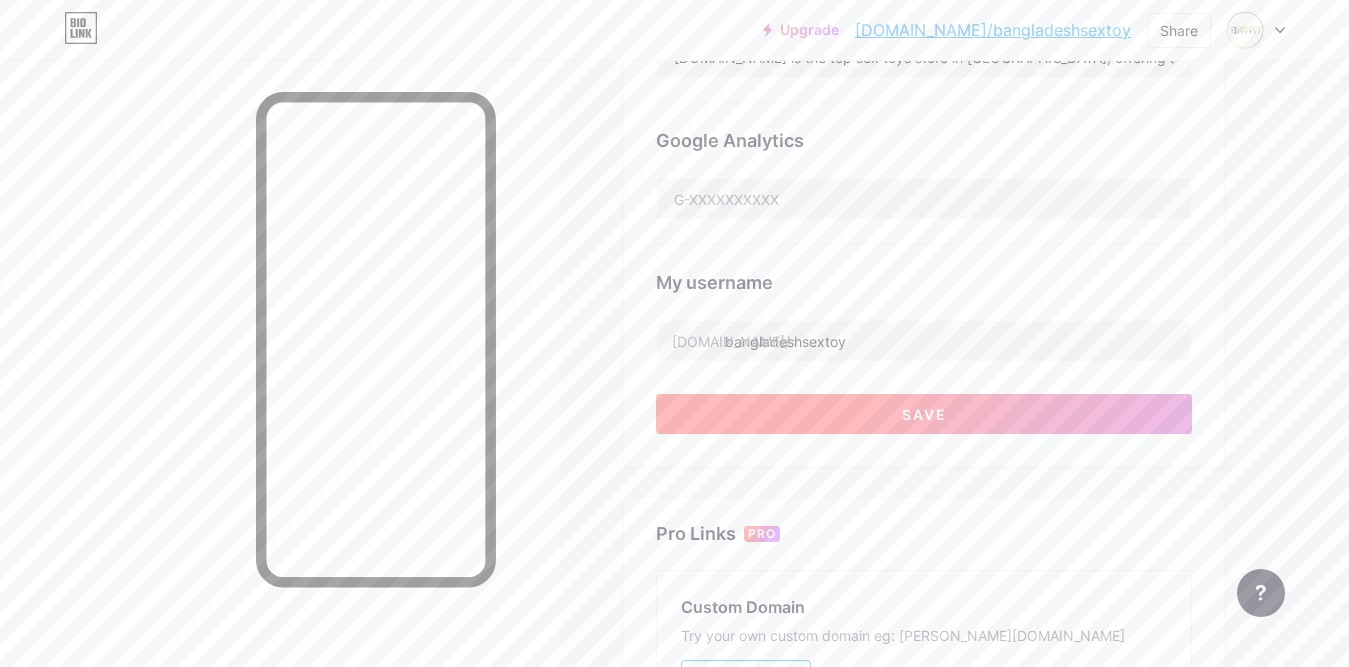 click on "Save" at bounding box center (924, 414) 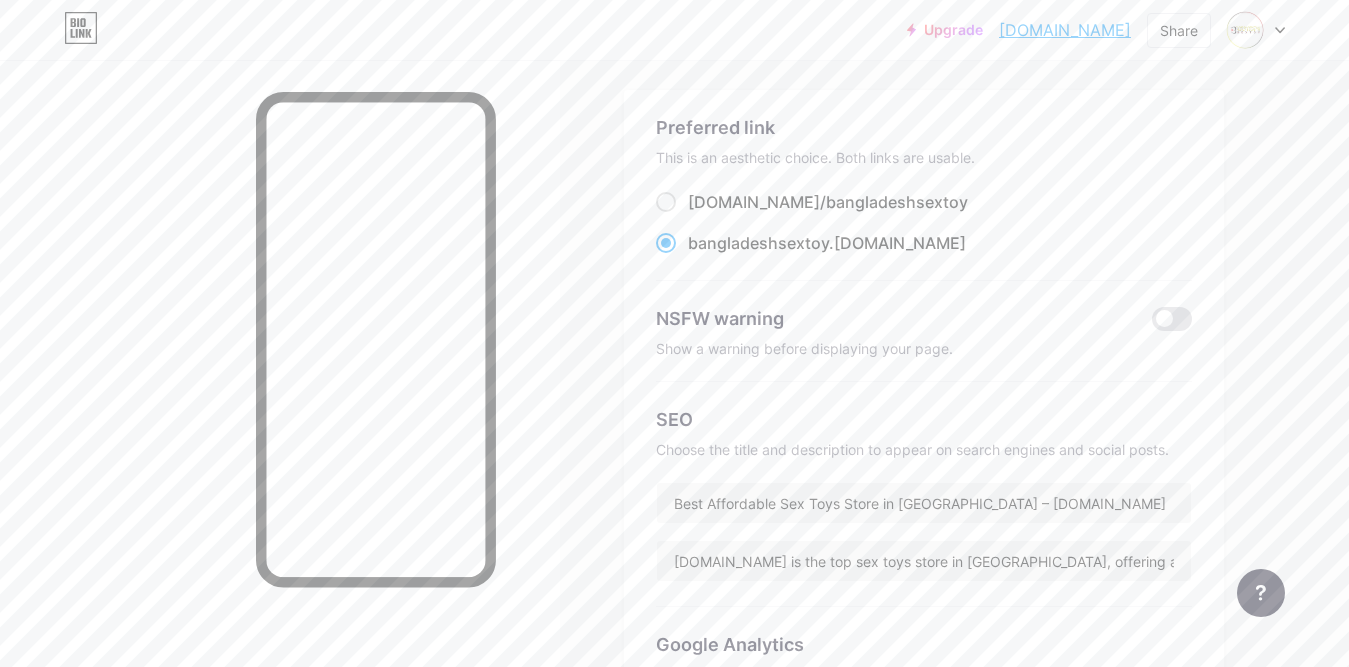 scroll, scrollTop: 0, scrollLeft: 0, axis: both 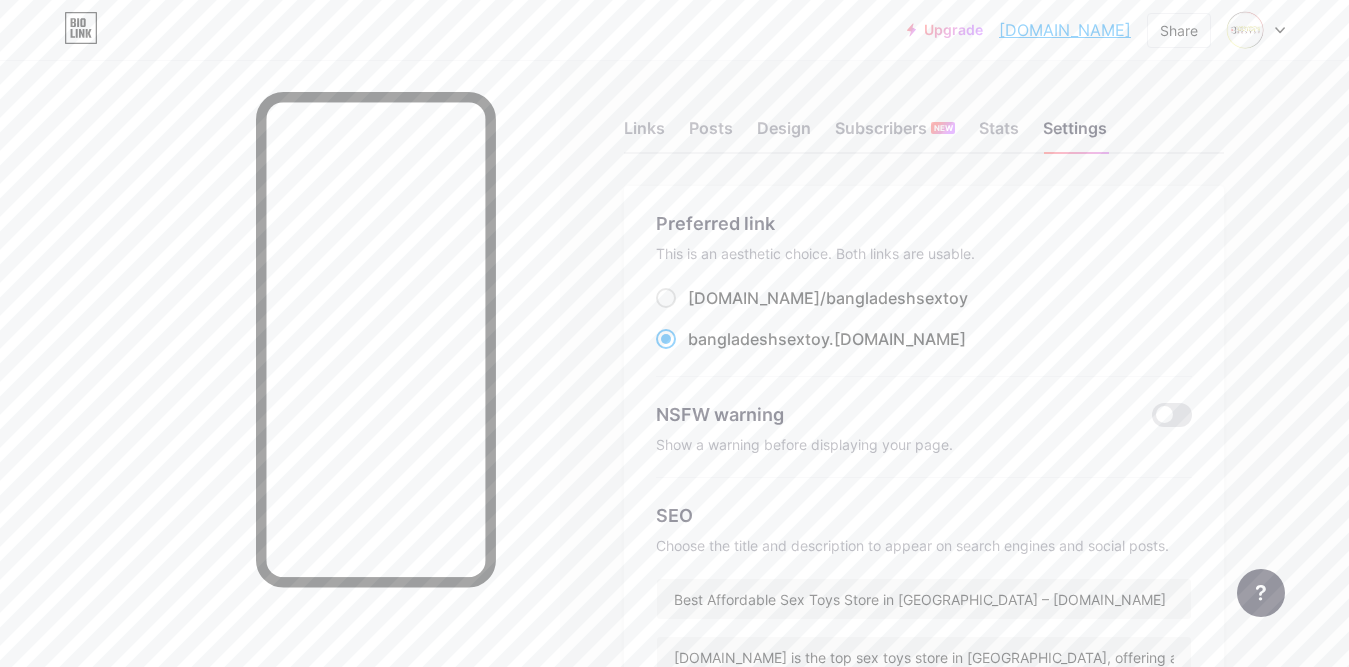 click on "[DOMAIN_NAME]" at bounding box center [1065, 30] 